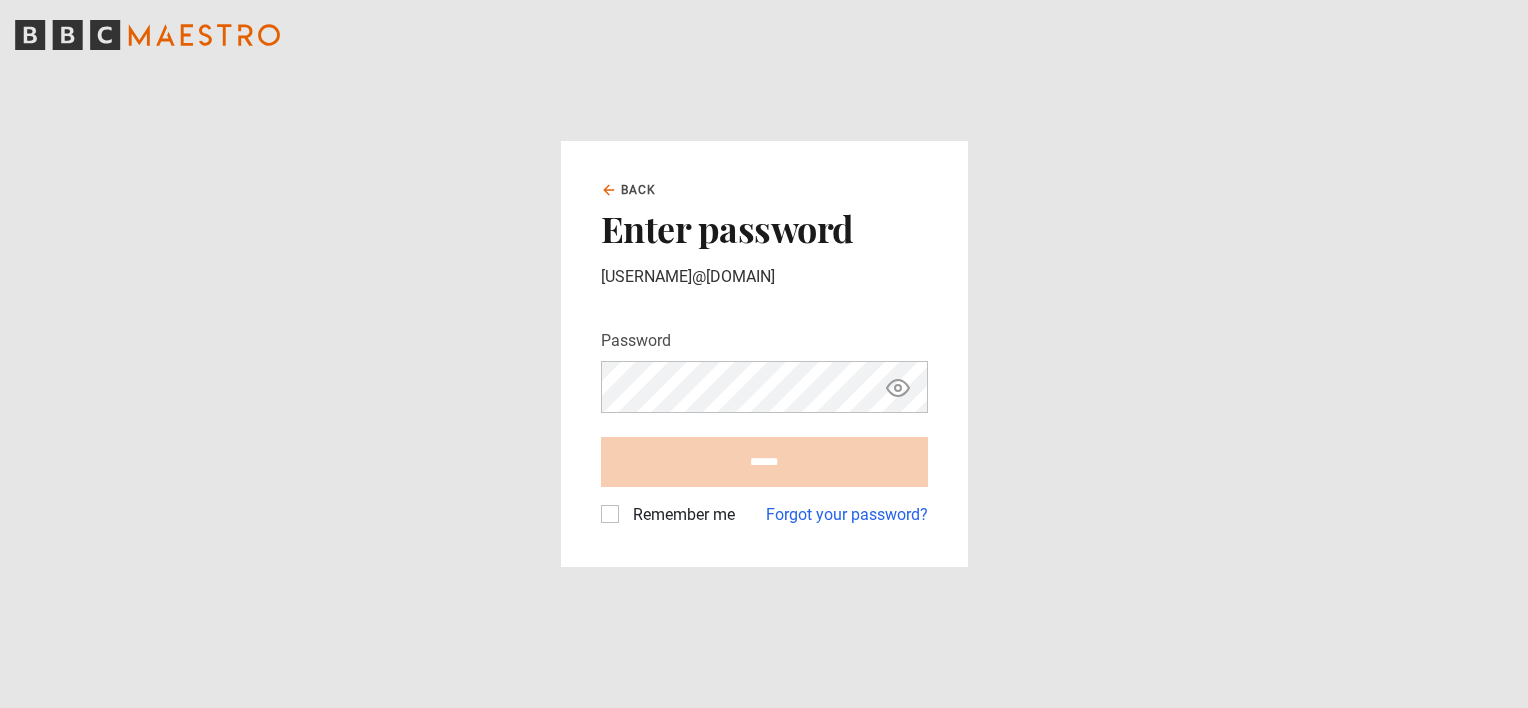 scroll, scrollTop: 0, scrollLeft: 0, axis: both 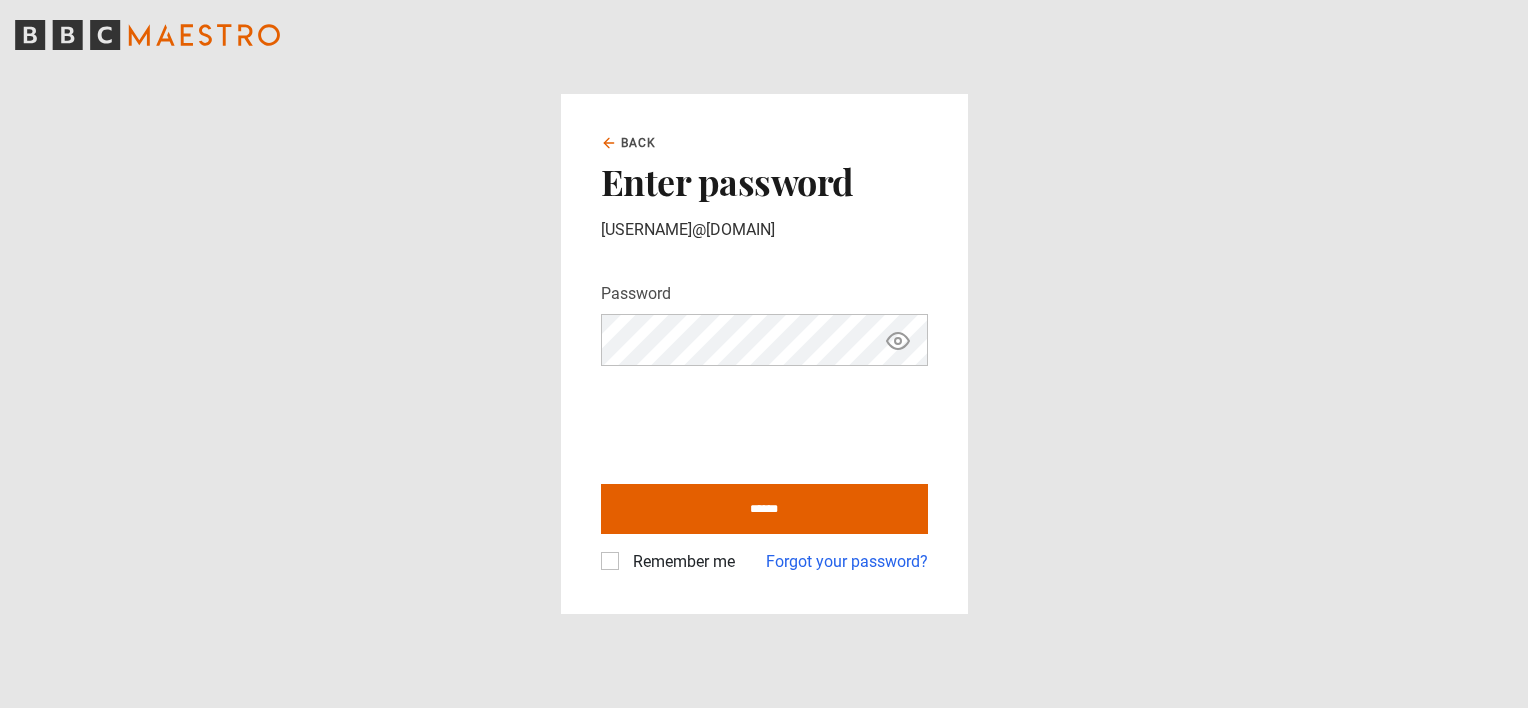 click on "******" at bounding box center (764, 509) 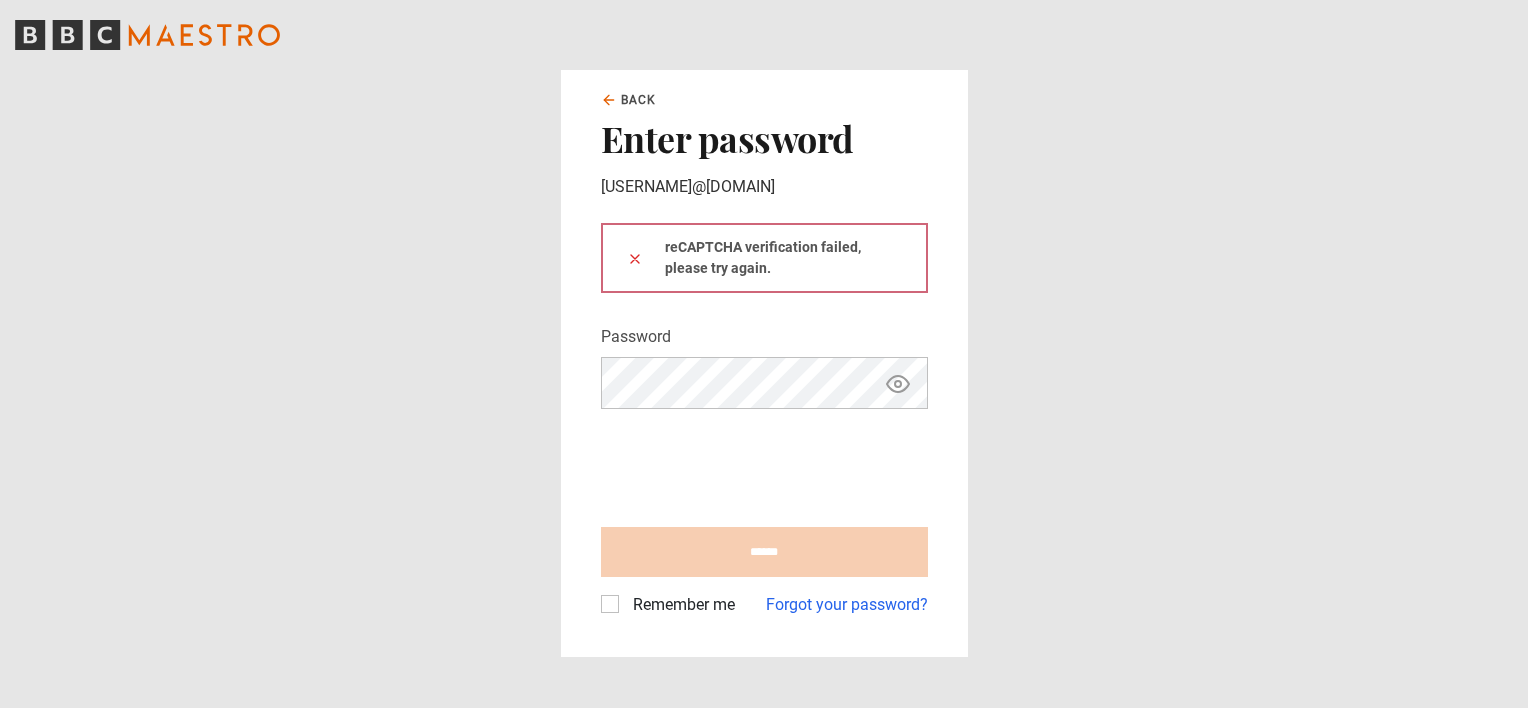 scroll, scrollTop: 0, scrollLeft: 0, axis: both 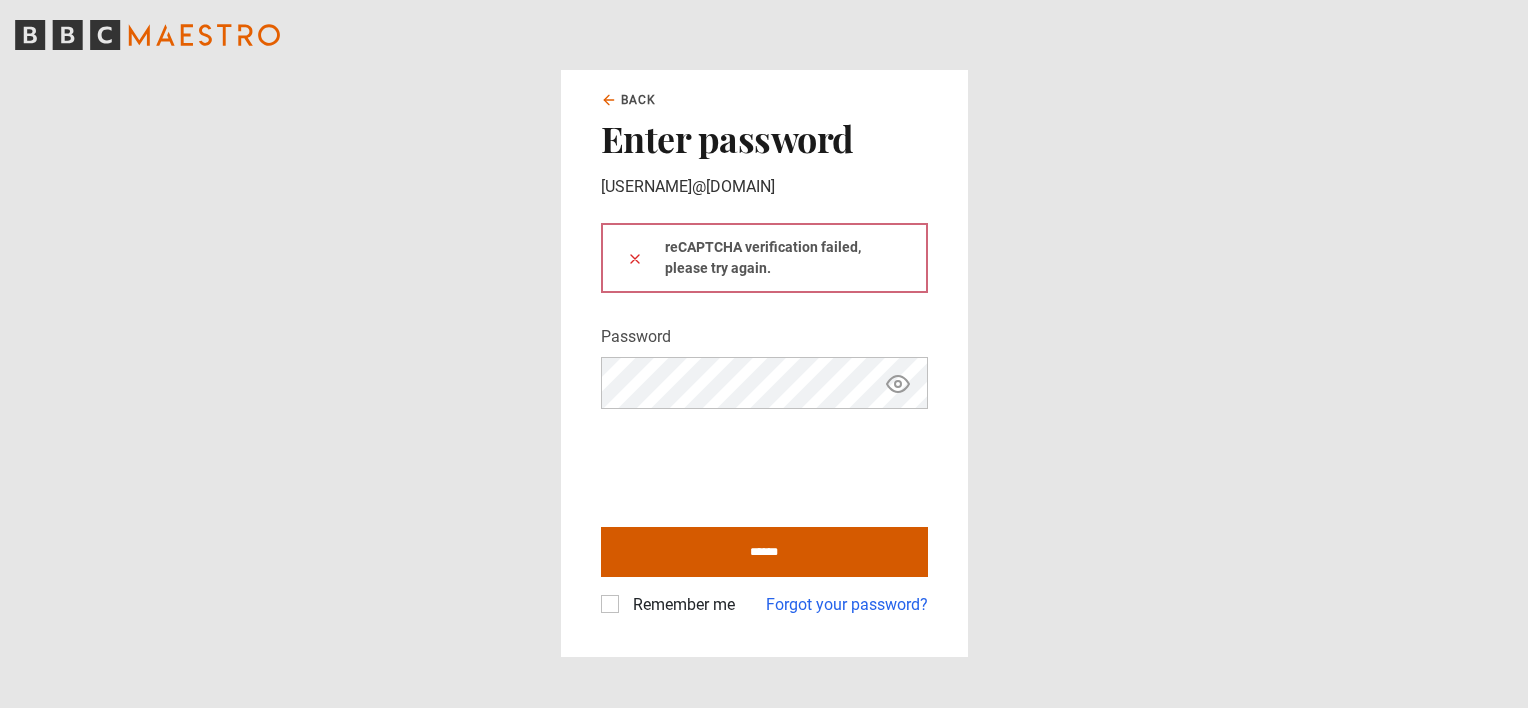 click on "******" at bounding box center (764, 552) 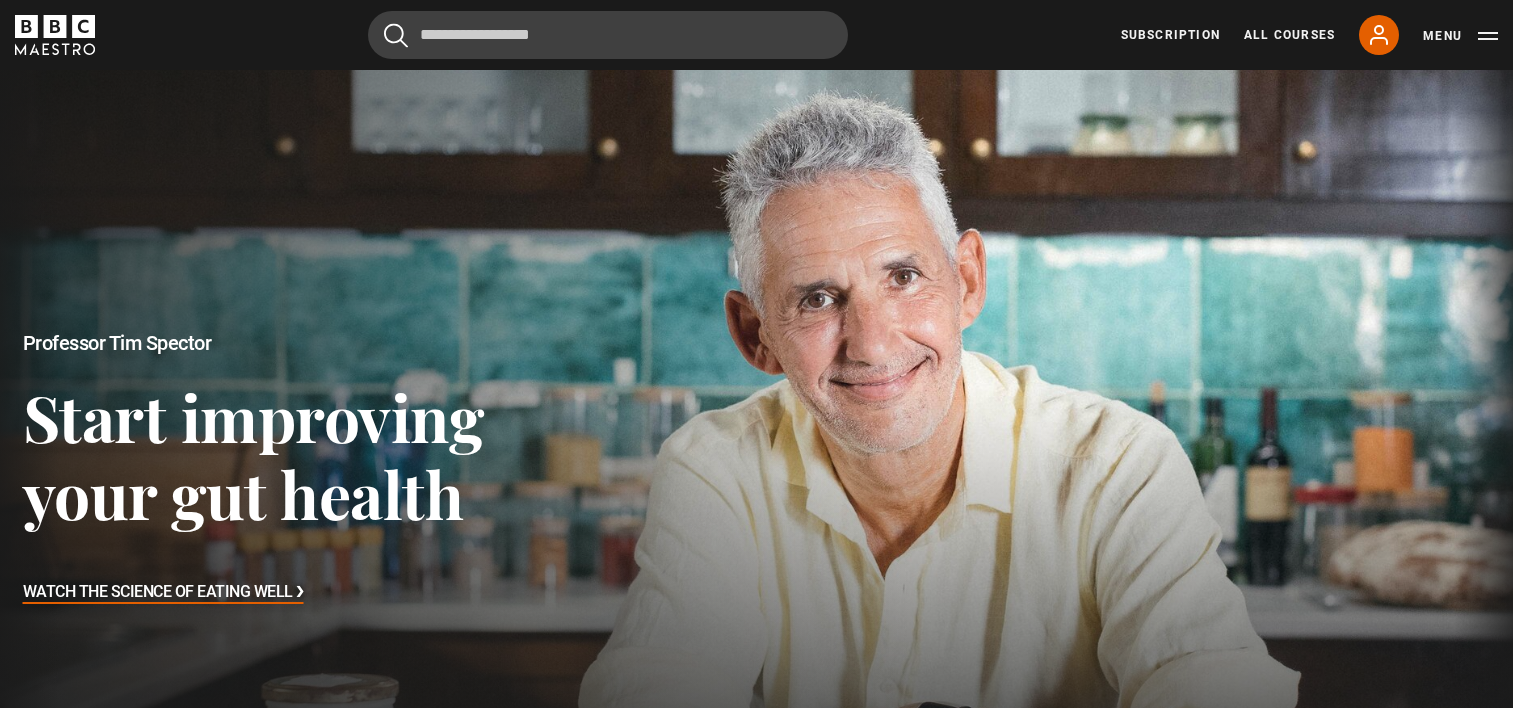 scroll, scrollTop: 0, scrollLeft: 0, axis: both 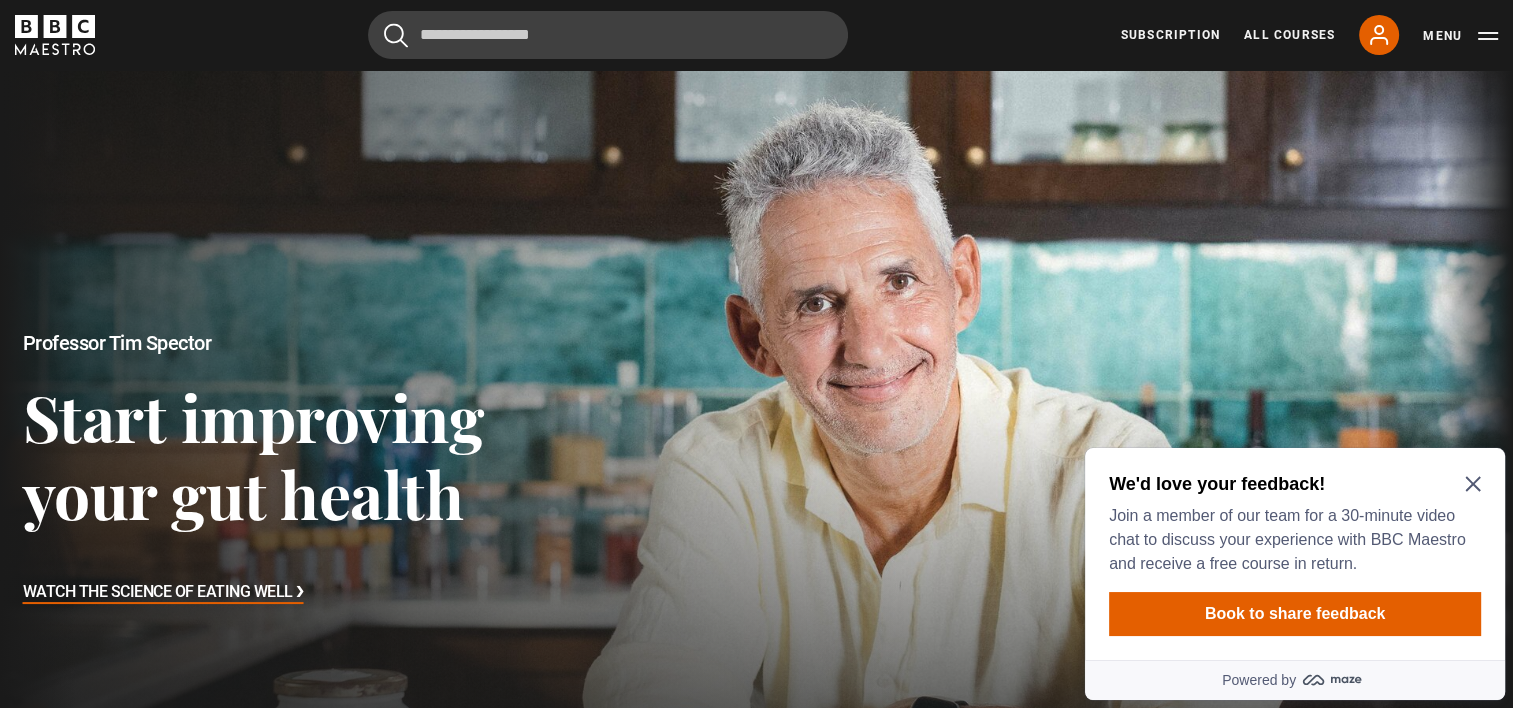 click 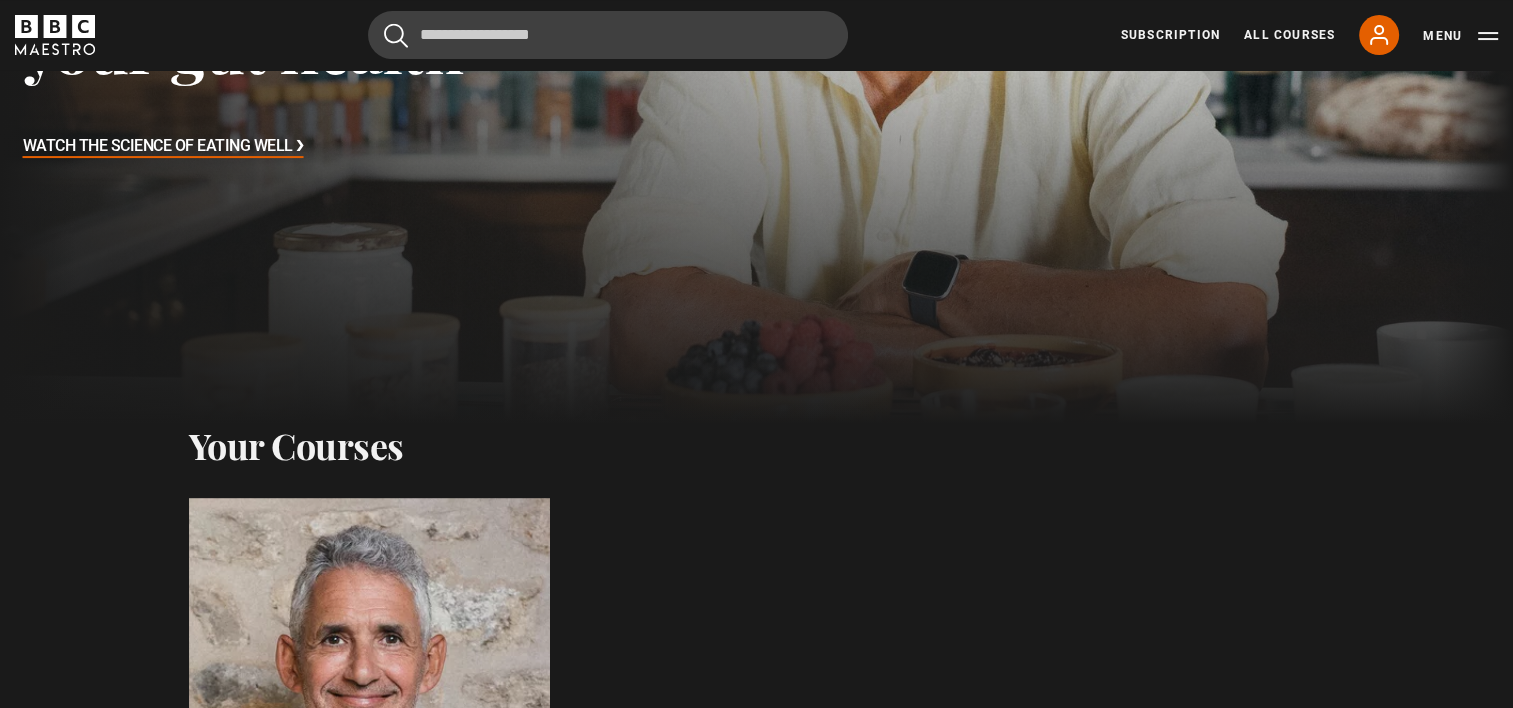 scroll, scrollTop: 0, scrollLeft: 0, axis: both 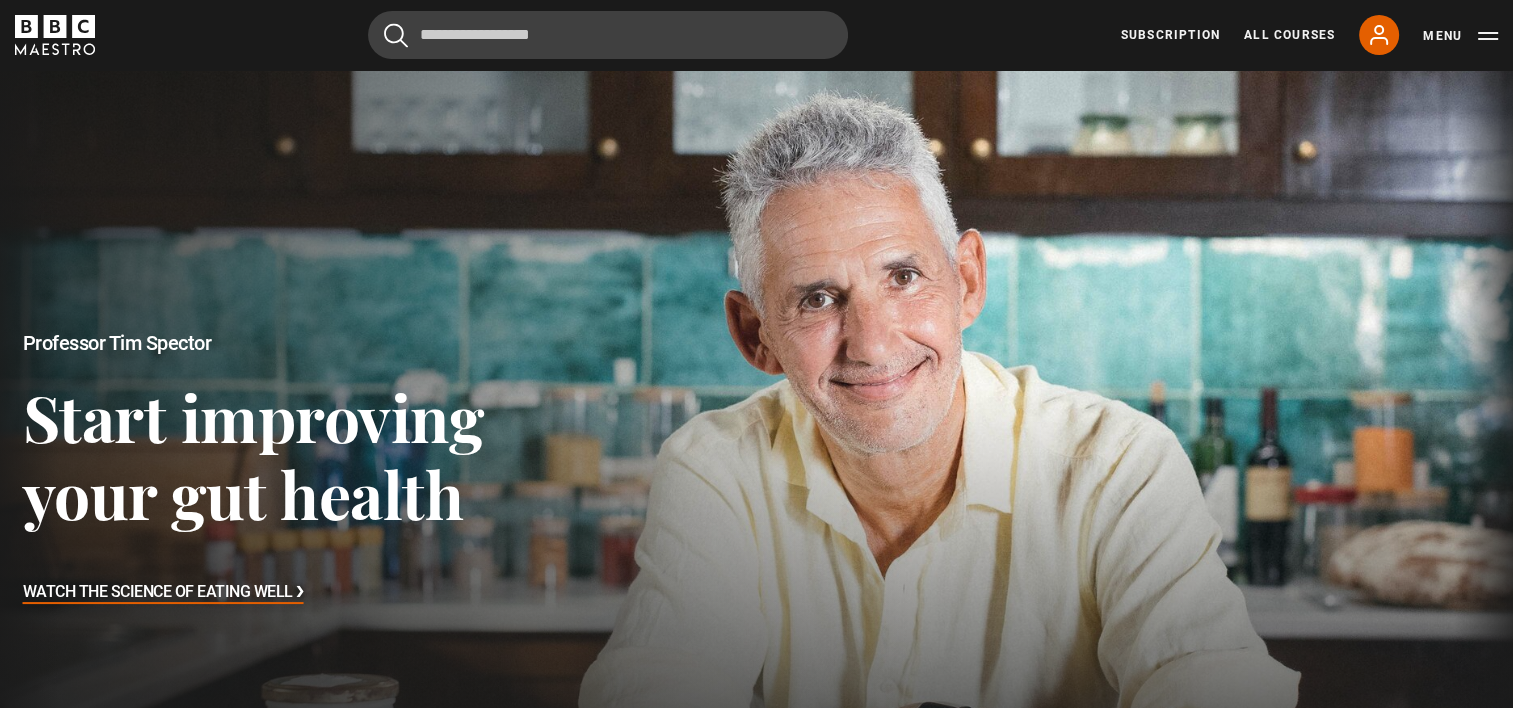 click on "Watch
The Science of Eating Well ❯" at bounding box center [163, 593] 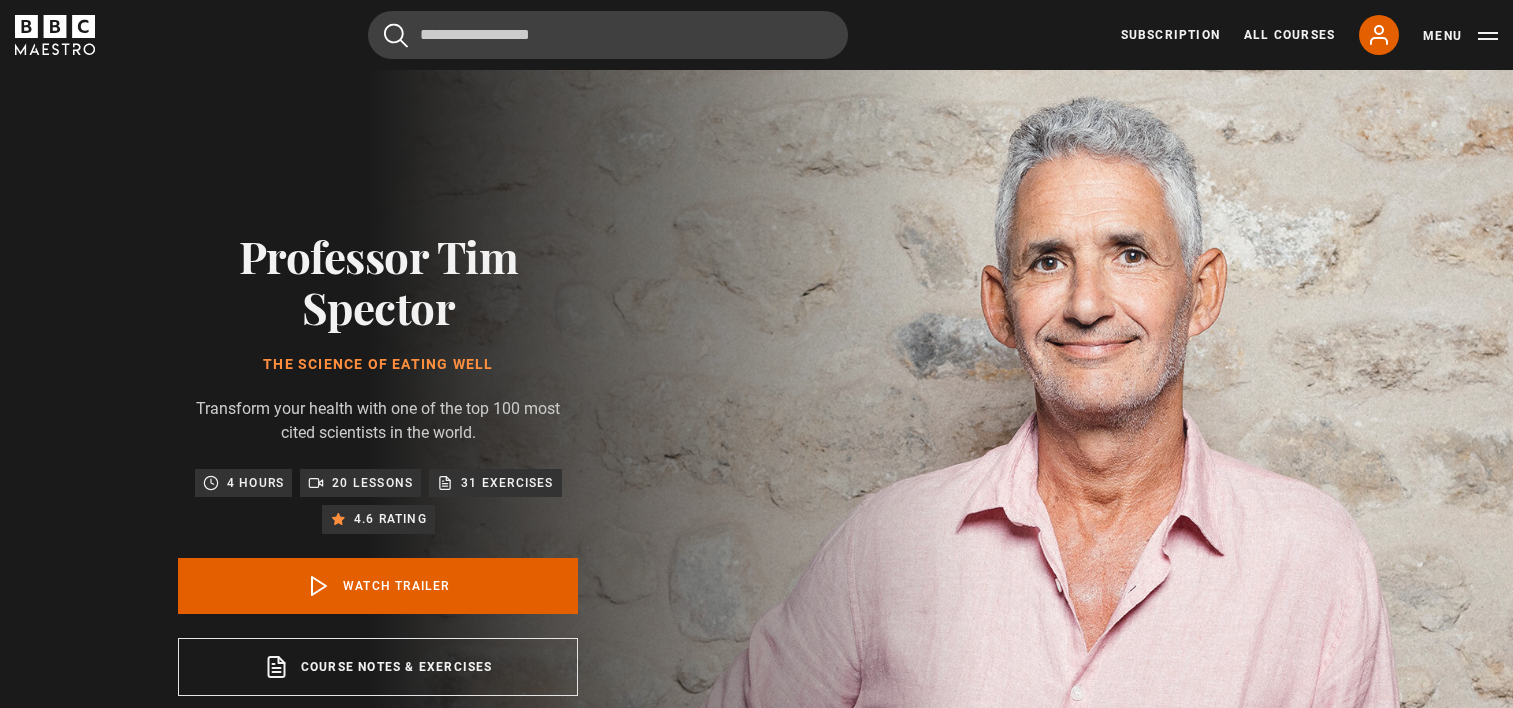 scroll, scrollTop: 0, scrollLeft: 0, axis: both 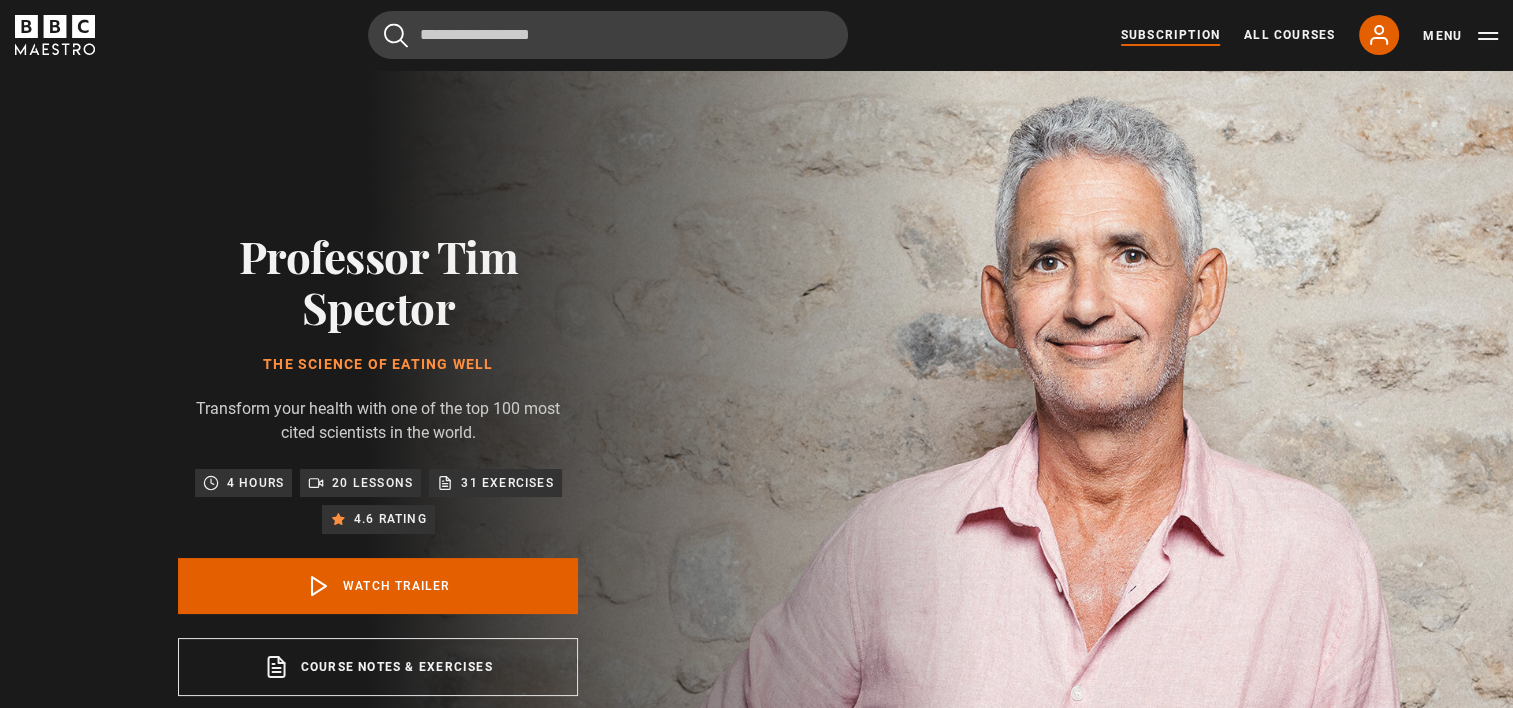 click on "Subscription" at bounding box center [1170, 35] 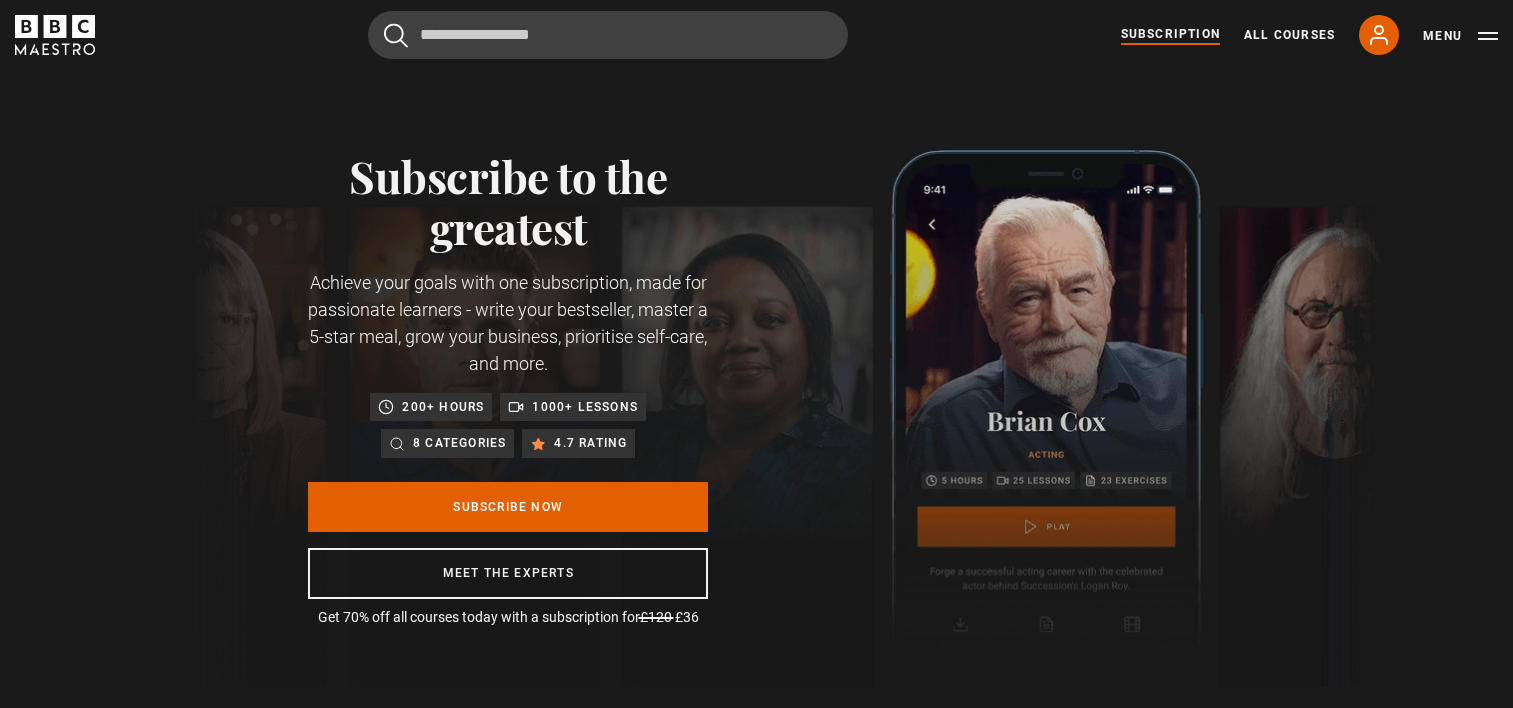 scroll, scrollTop: 0, scrollLeft: 0, axis: both 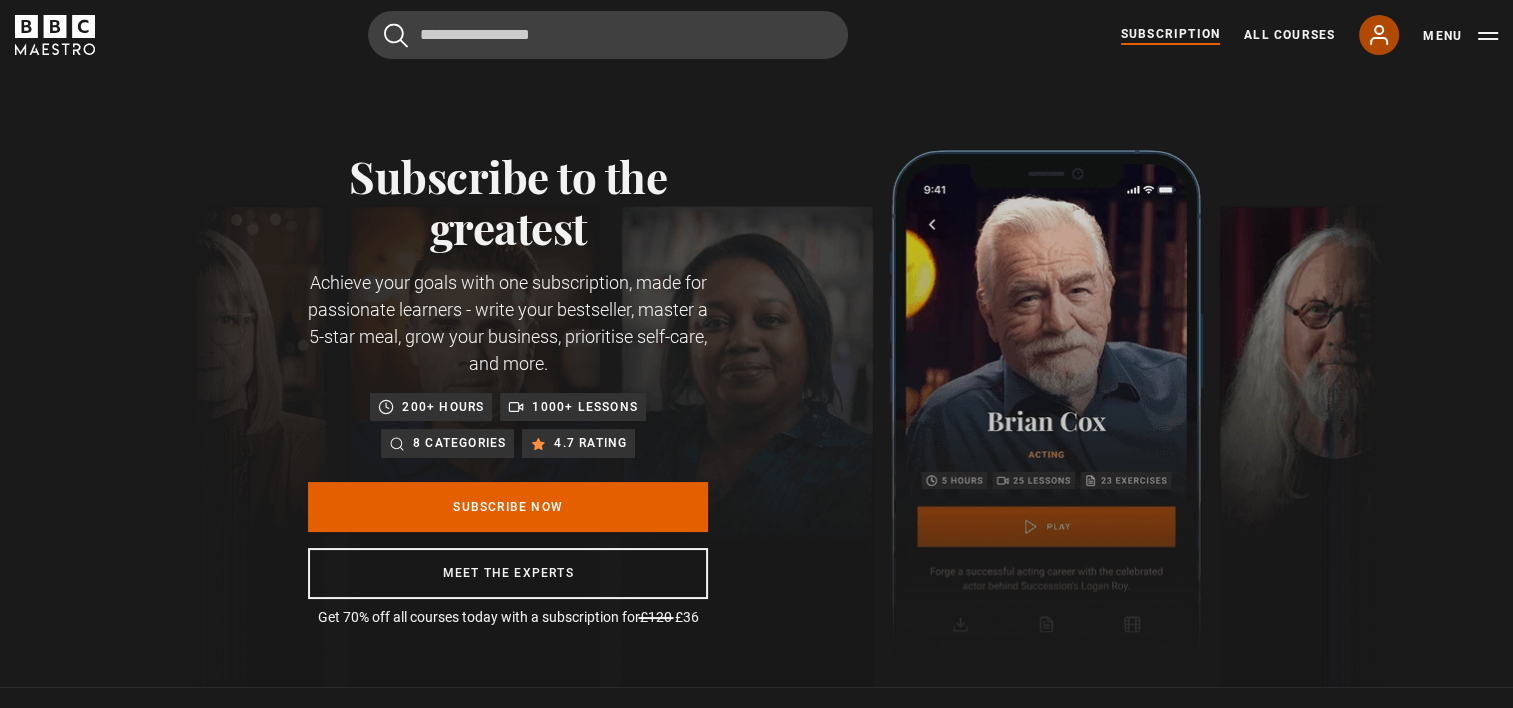 click 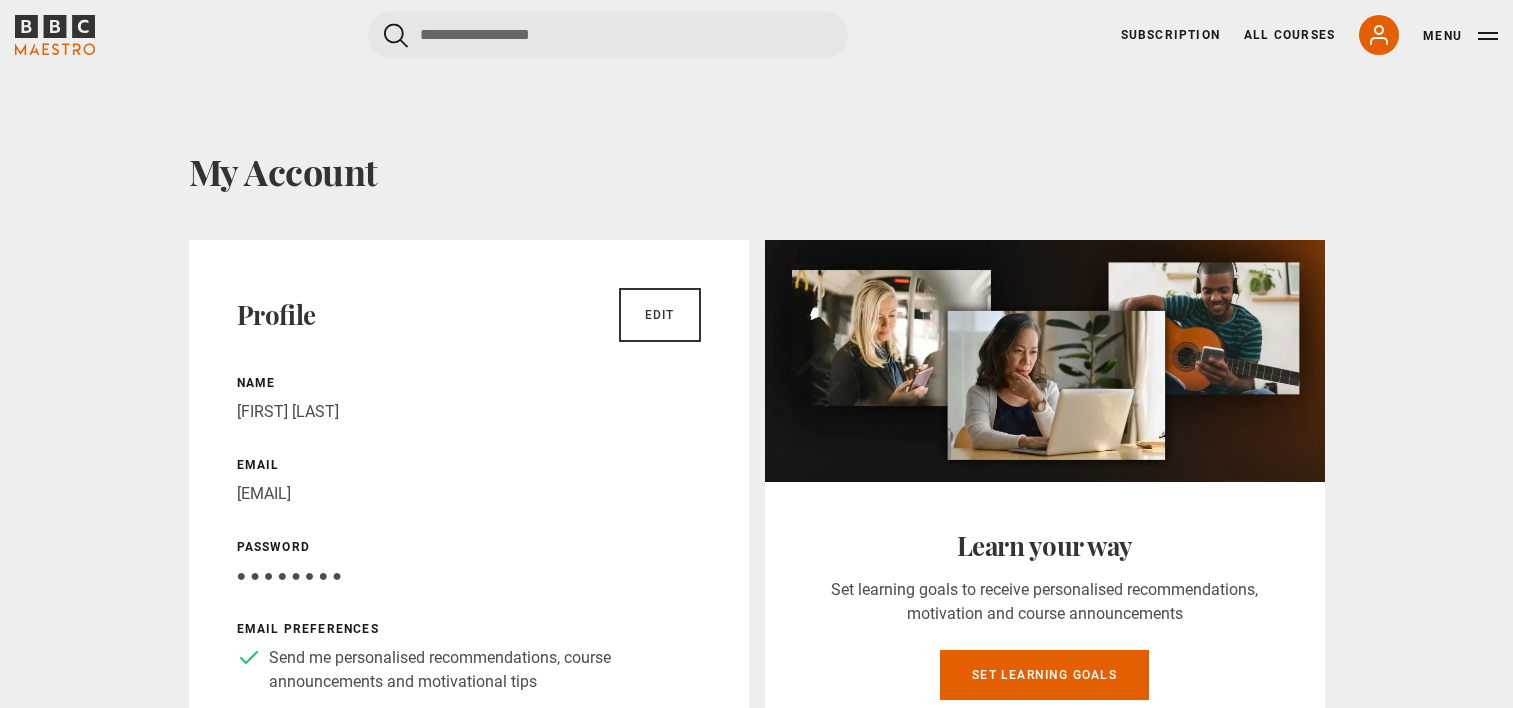 scroll, scrollTop: 0, scrollLeft: 0, axis: both 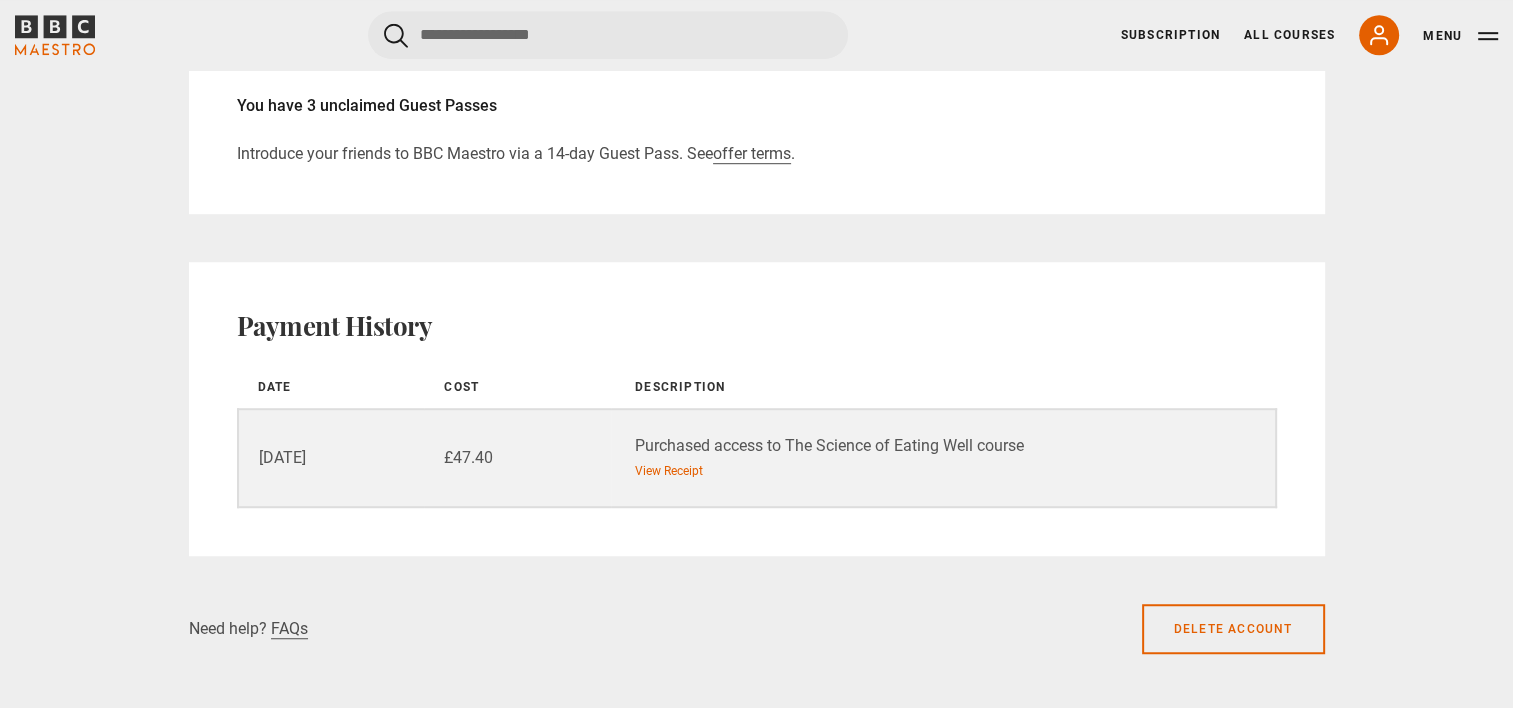 click on "Purchased access to The Science of Eating Well course" at bounding box center (954, 446) 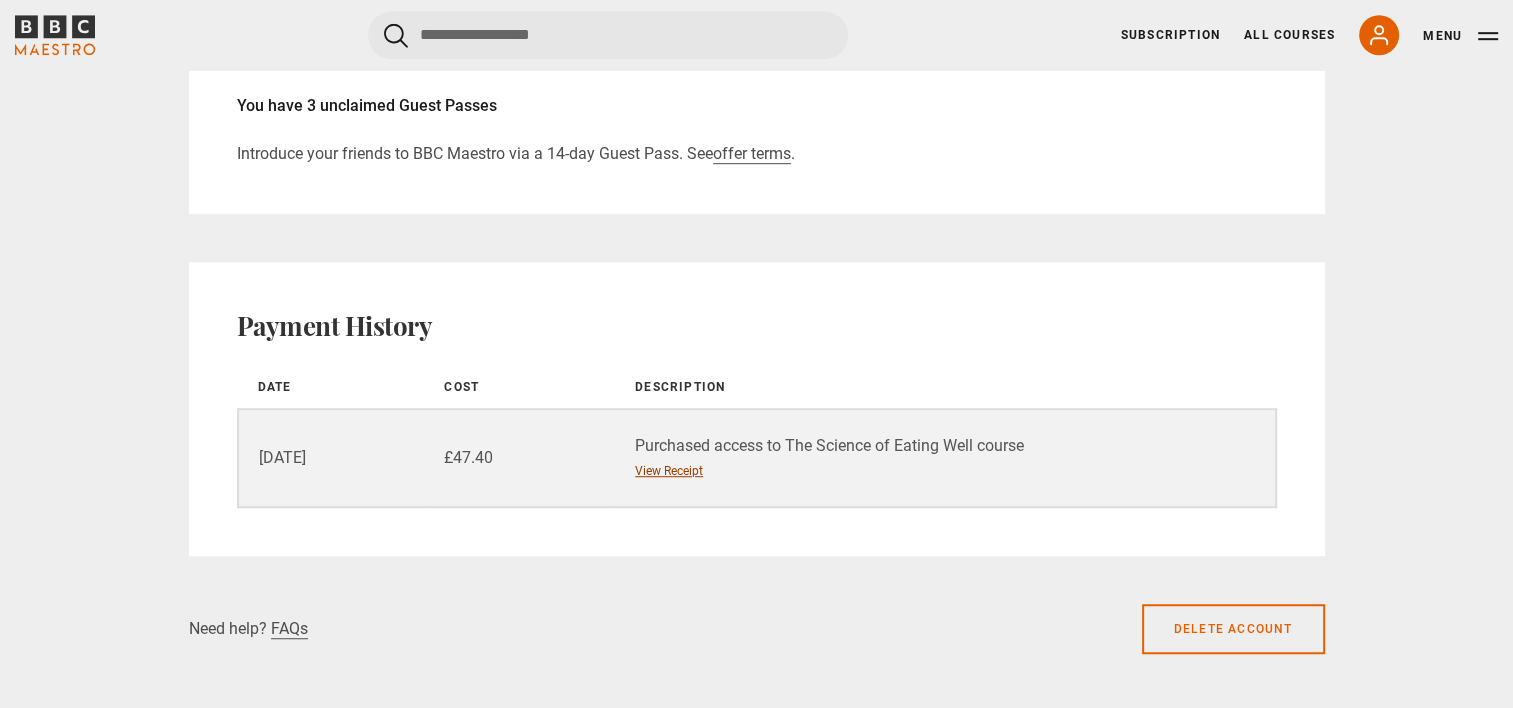 click on "View Receipt" at bounding box center (669, 471) 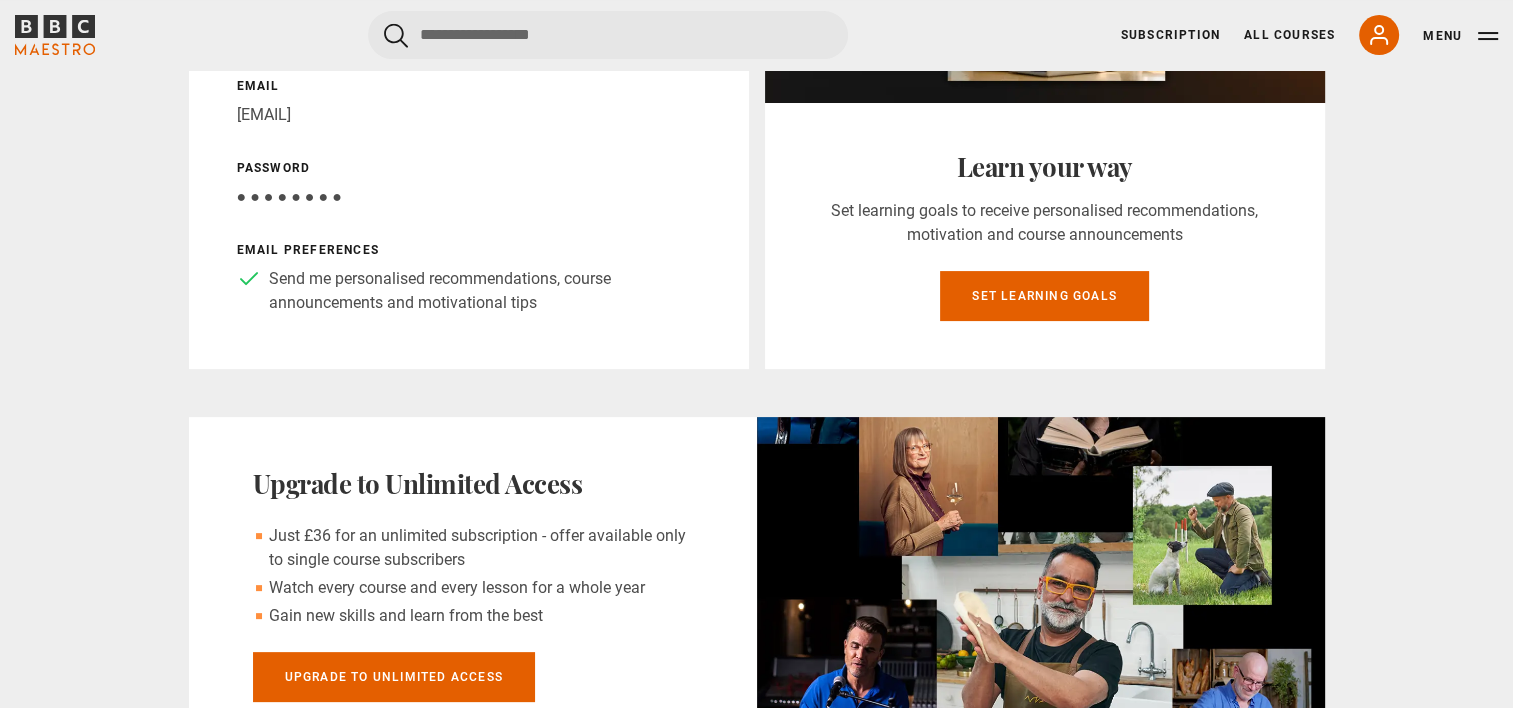 scroll, scrollTop: 269, scrollLeft: 0, axis: vertical 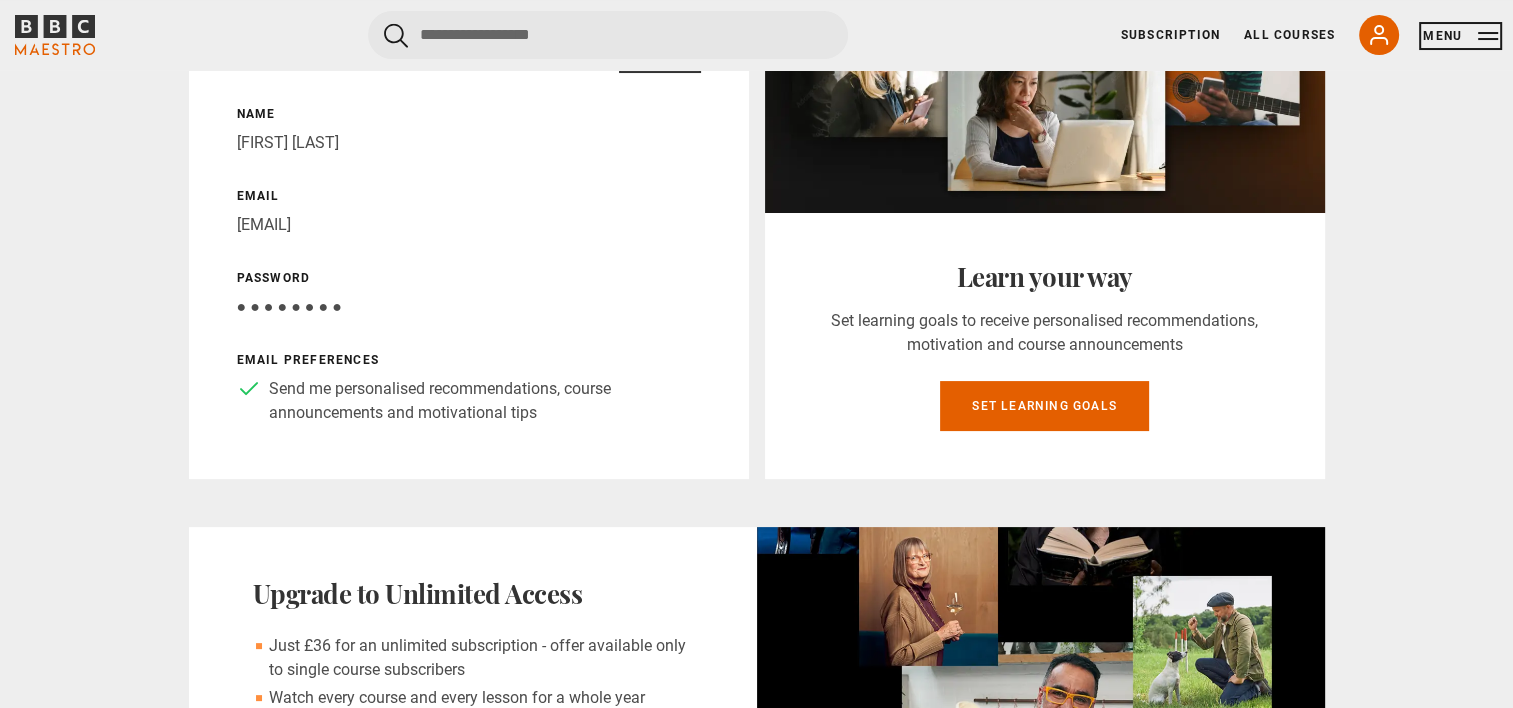 click on "Menu" at bounding box center (1460, 36) 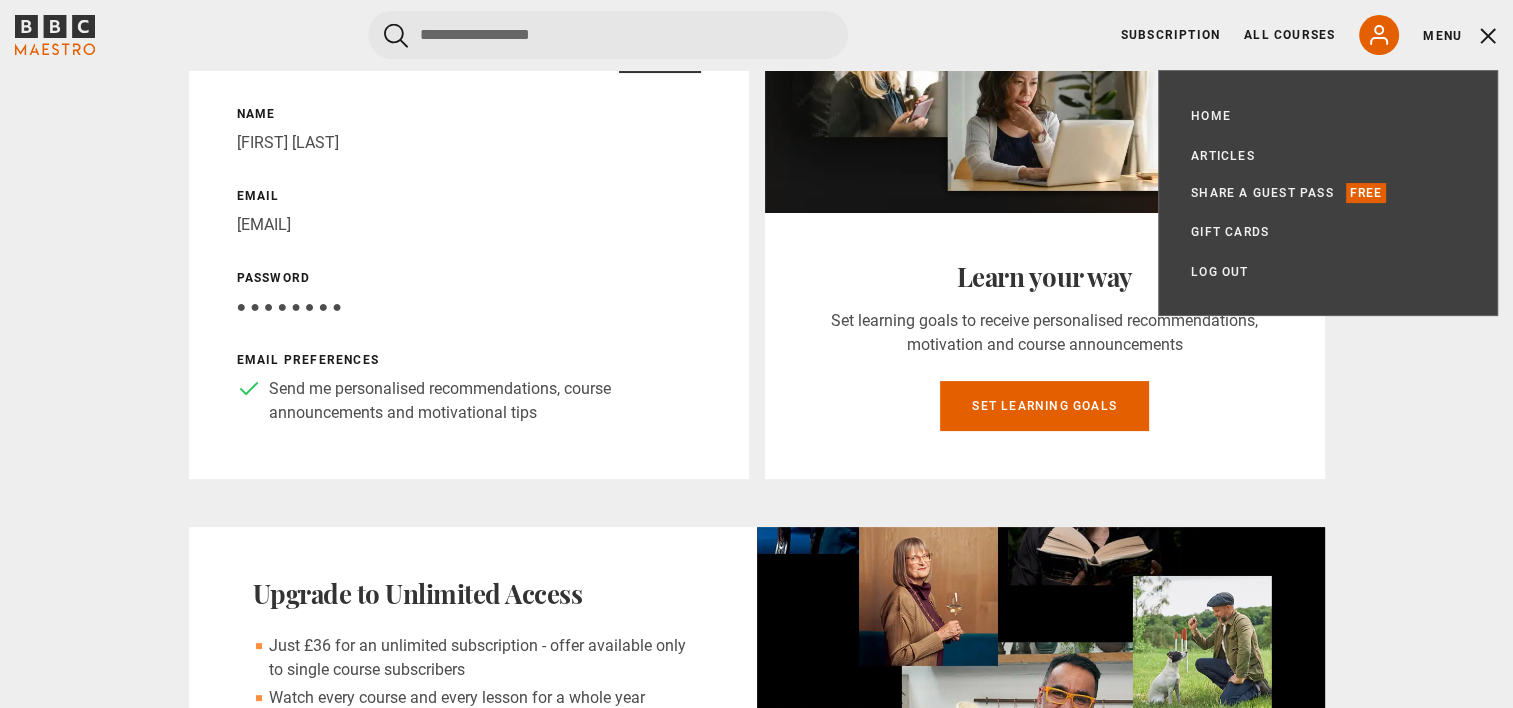 click on "My Account
Profile
Edit
Name
Becky  Bell
Email
becky.bell27@hotmail.com
Password
Your password is hidden
● ● ● ● ● ● ● ●
Email preferences
Send me personalised recommendations, course announcements and motivational tips
Learn your way
Set learning goals to receive personalised recommendations, motivation and course announcements
Set learning goals
Upgrade to Unlimited Access
Watch every course and every lesson for a whole year" at bounding box center [756, 757] 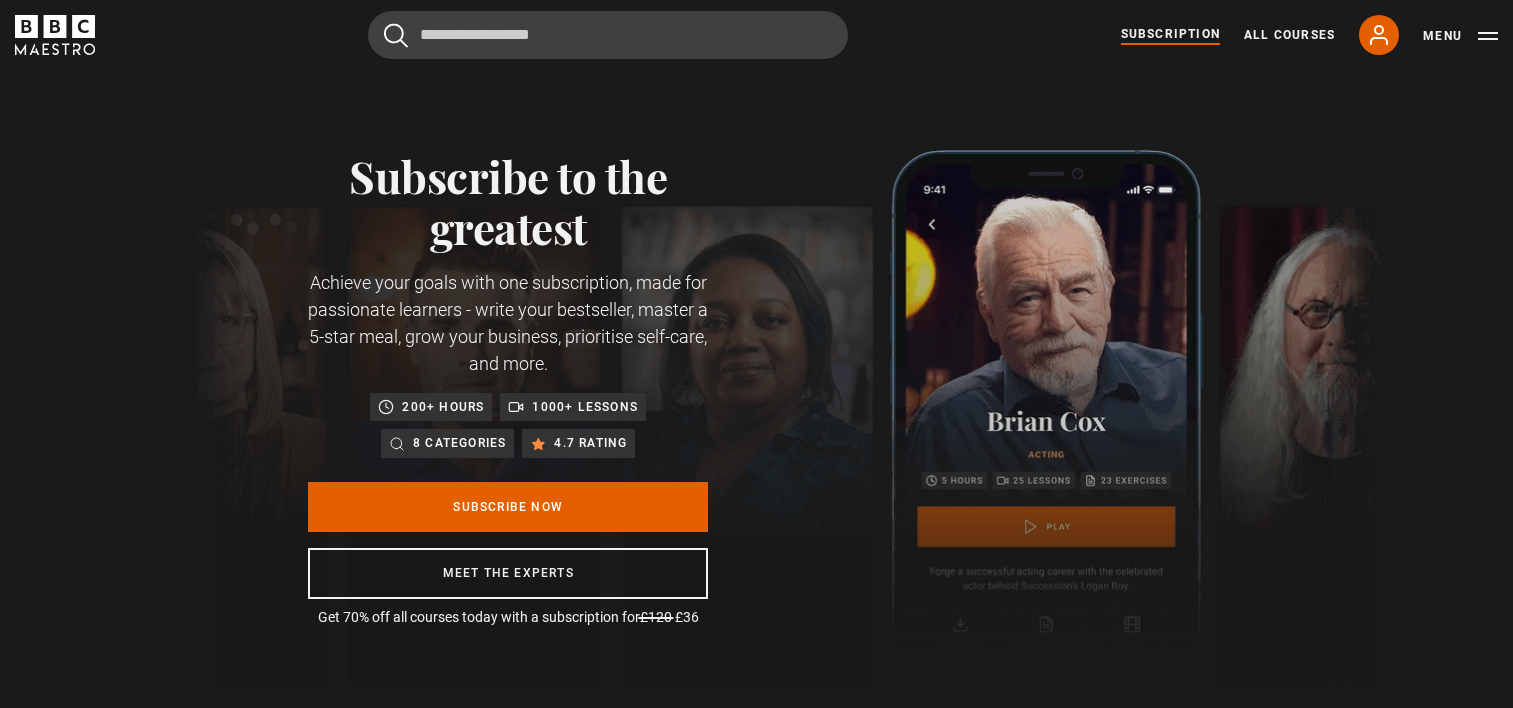 scroll, scrollTop: 0, scrollLeft: 0, axis: both 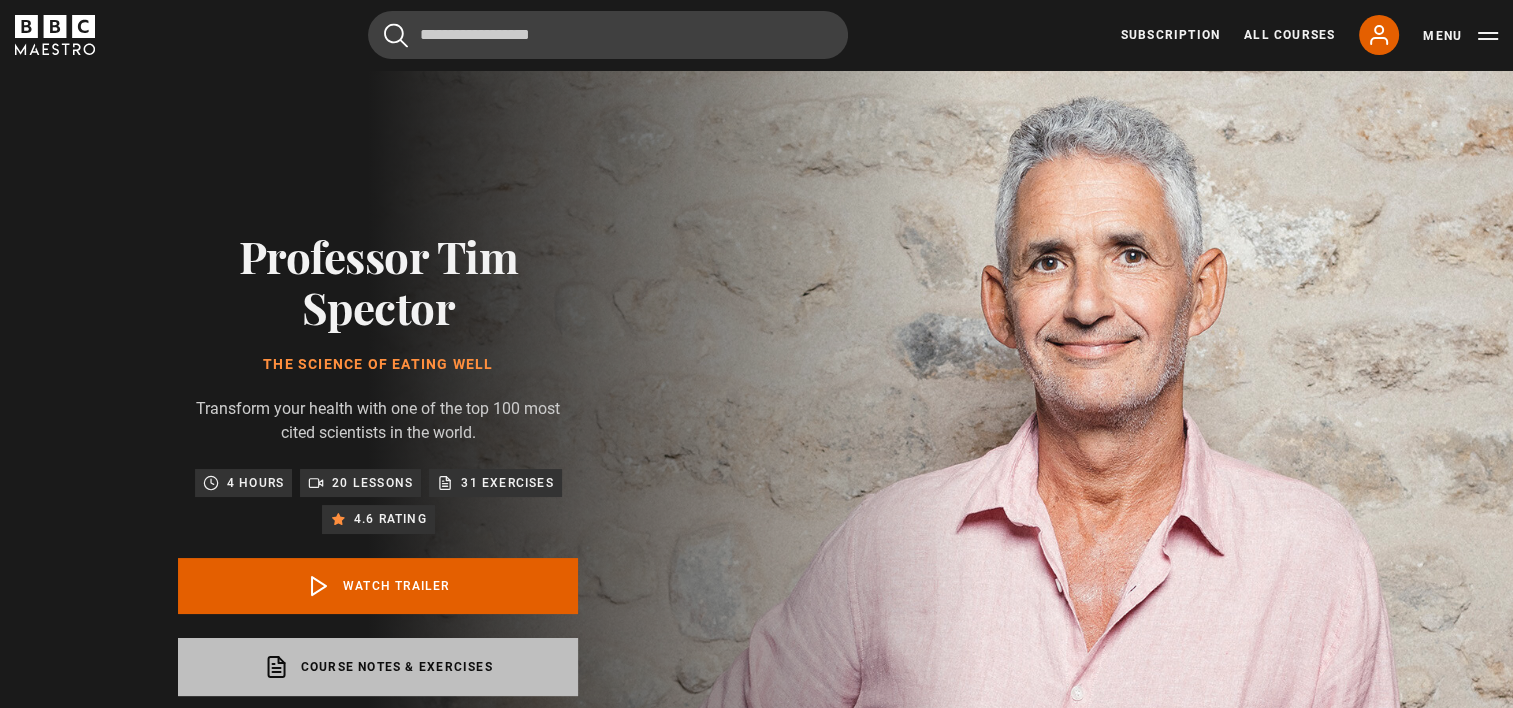 click on "Course notes & exercises
opens in a new tab" at bounding box center [378, 667] 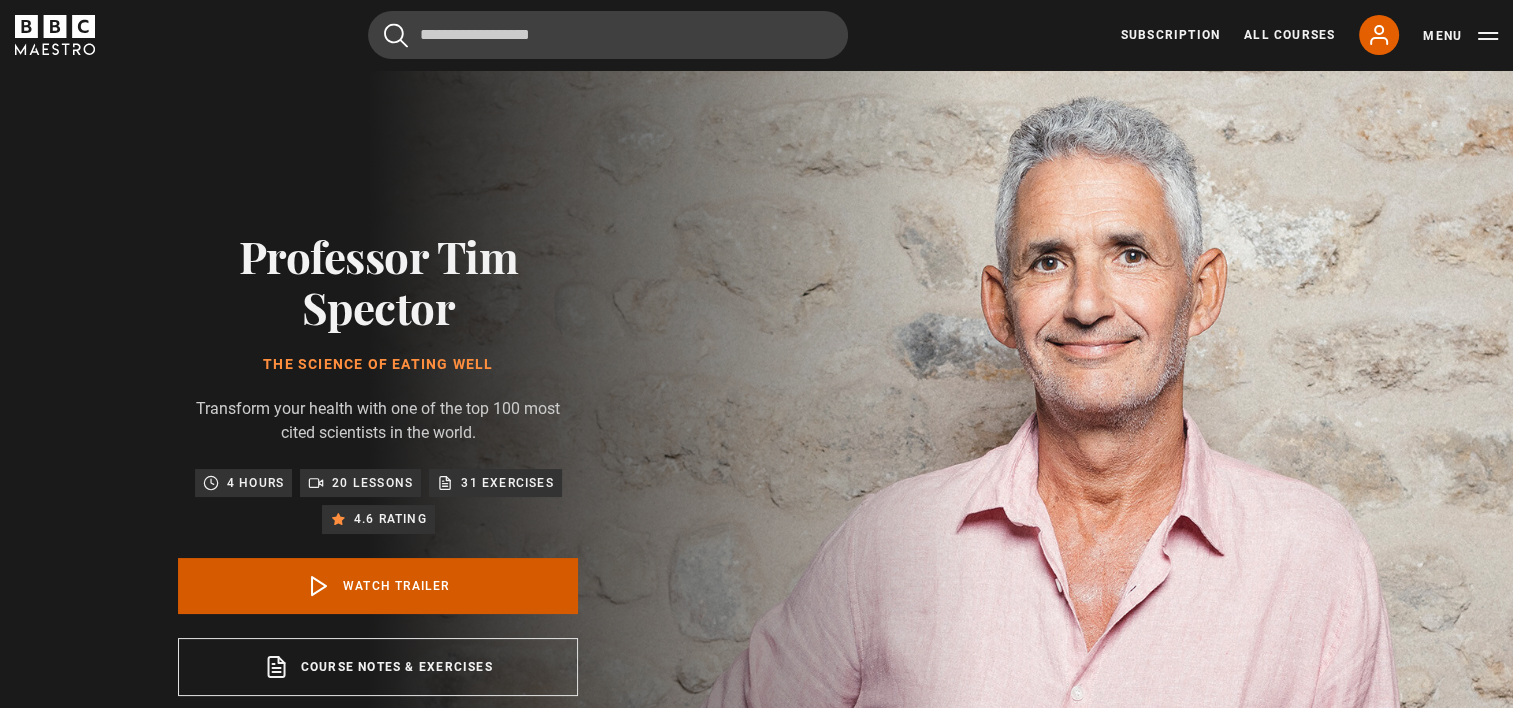 click on "Watch Trailer" at bounding box center (378, 586) 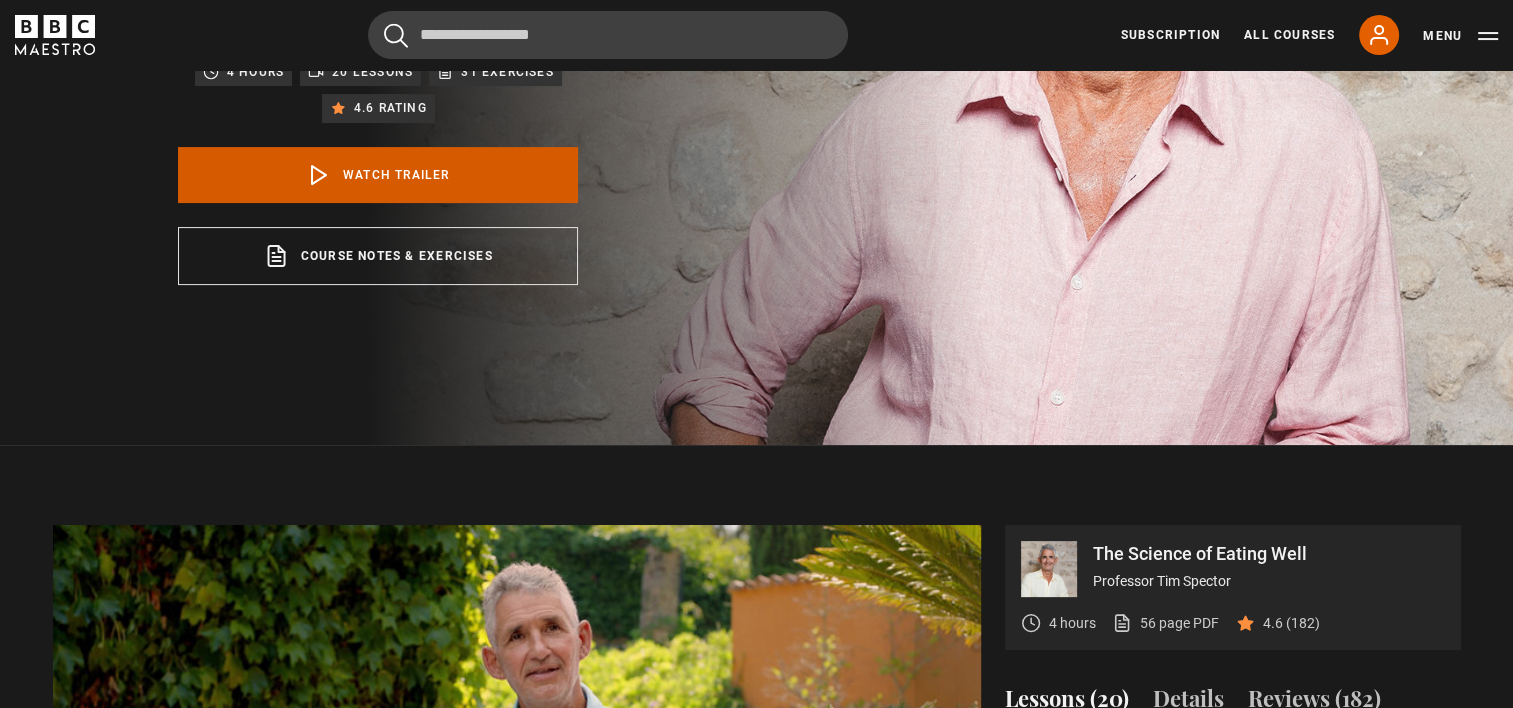 scroll, scrollTop: 1068, scrollLeft: 0, axis: vertical 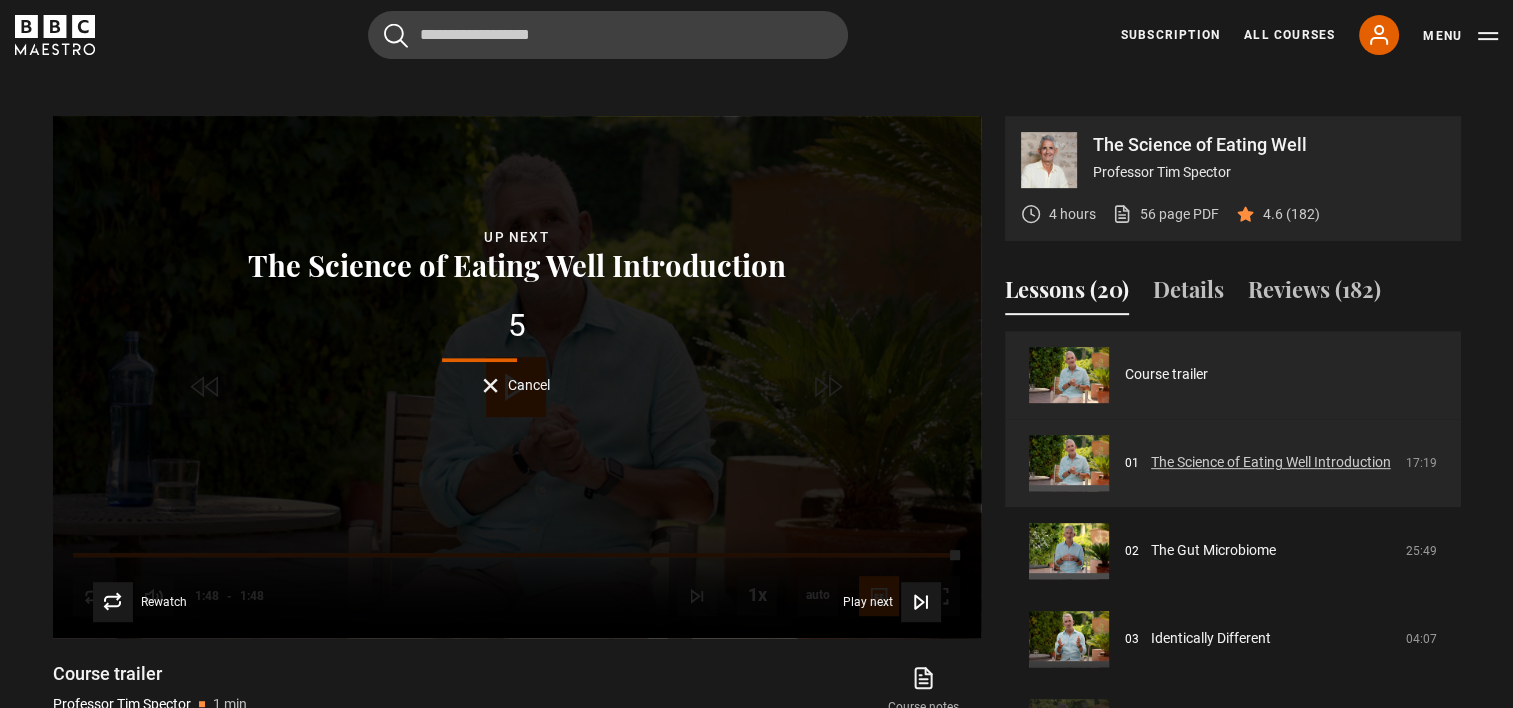 click on "The Science of Eating Well Introduction" at bounding box center (1271, 462) 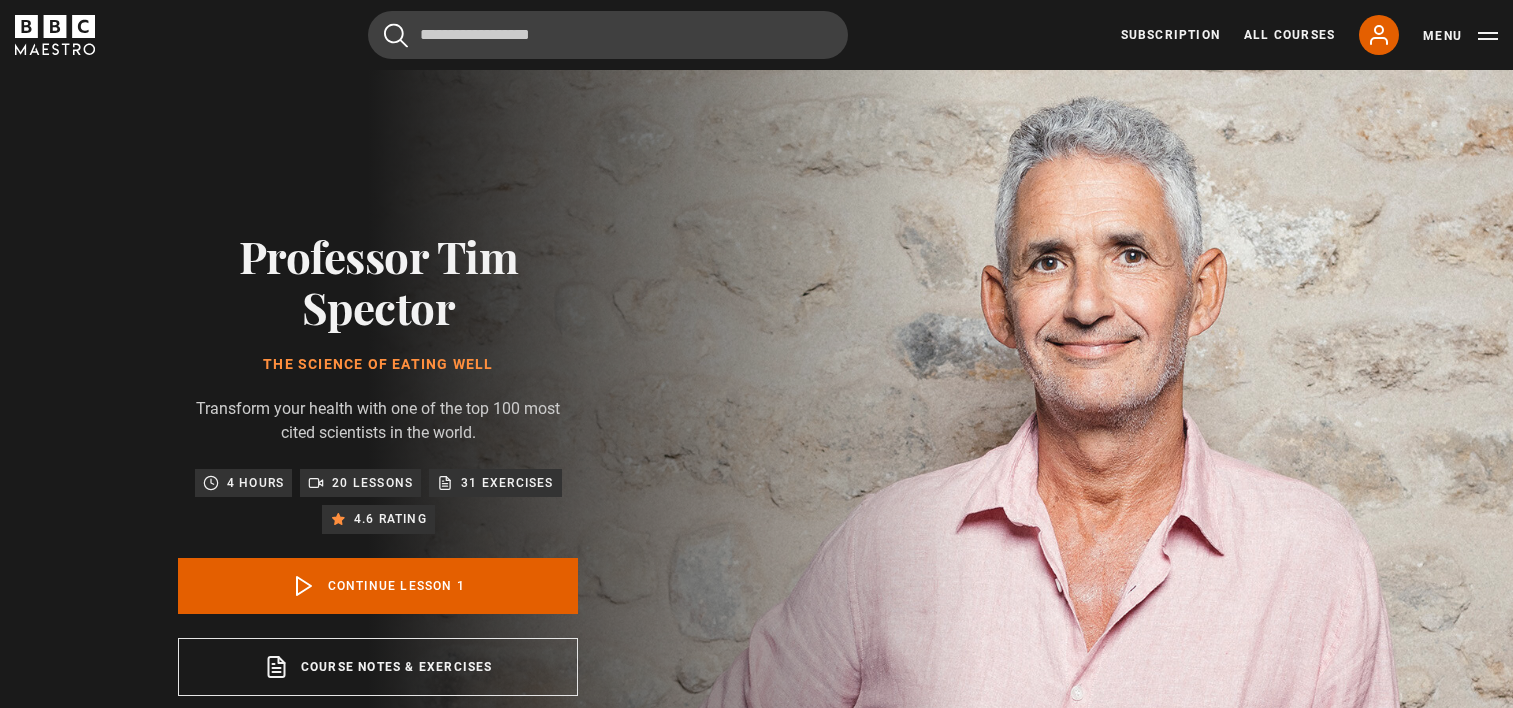 scroll, scrollTop: 855, scrollLeft: 0, axis: vertical 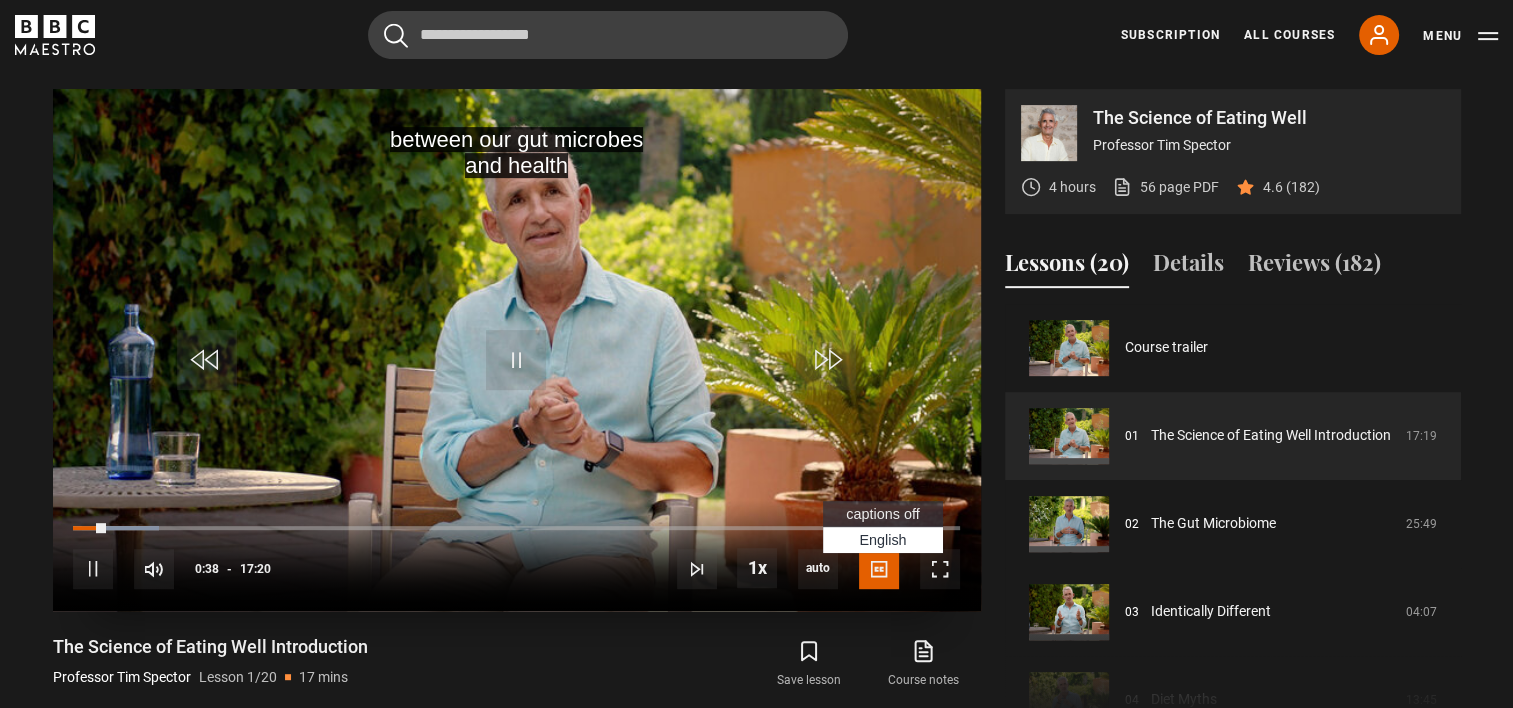 click on "captions off" at bounding box center [882, 514] 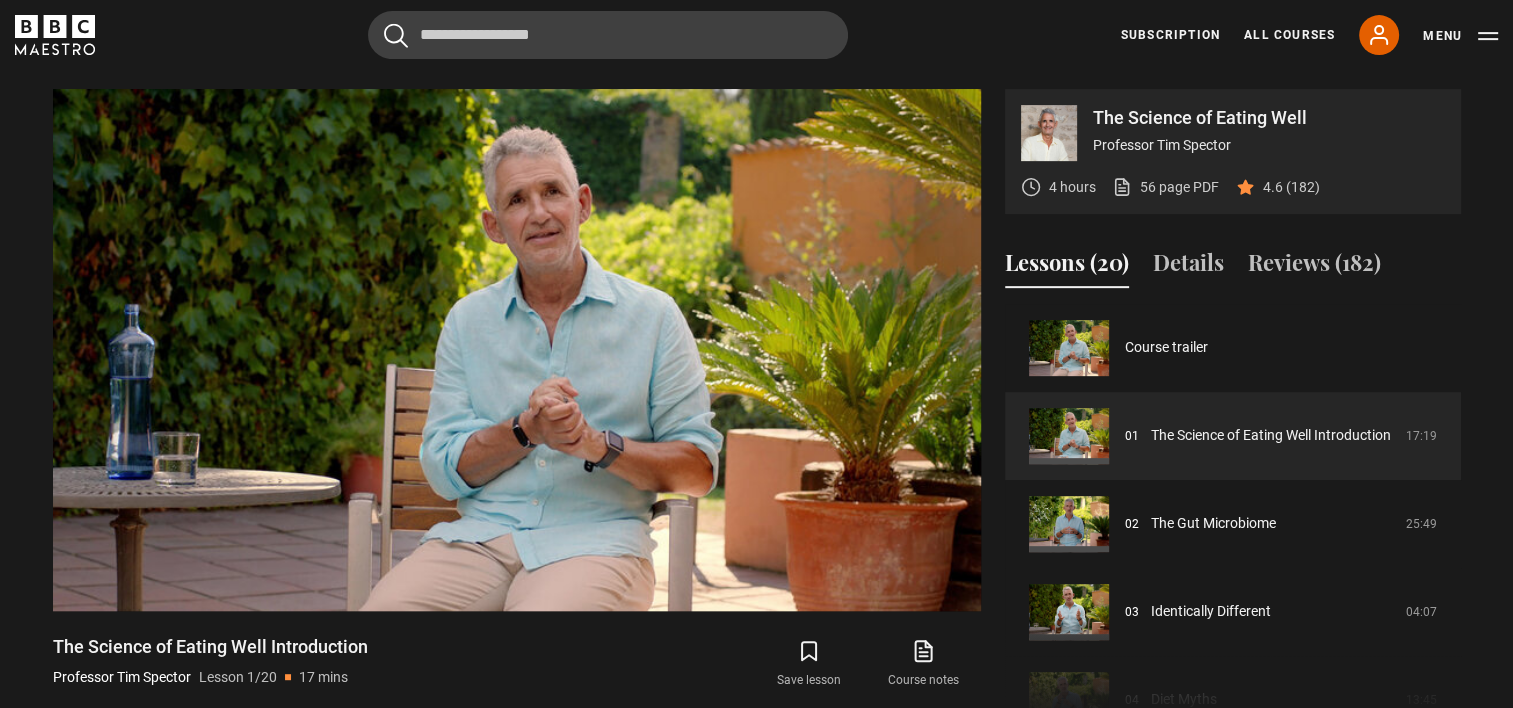 click on "The Science of Eating Well
Professor [LAST]
4 hours
56 page PDF
(opens in new tab)
4.6 (182)
Video Player is loading. Play Lesson The Science of Eating Well Introduction 10s Skip Back 10 seconds Pause 10s Skip Forward 10 seconds Loaded :  10.10% 16:07 00:42 Pause Mute Current Time  0:42 - Duration  17:20
Professor [LAST]
Lesson 1
The Science of Eating Well Introduction
1x Playback Rate 2x 1.5x 1x , selected 0.5x" at bounding box center [757, 412] 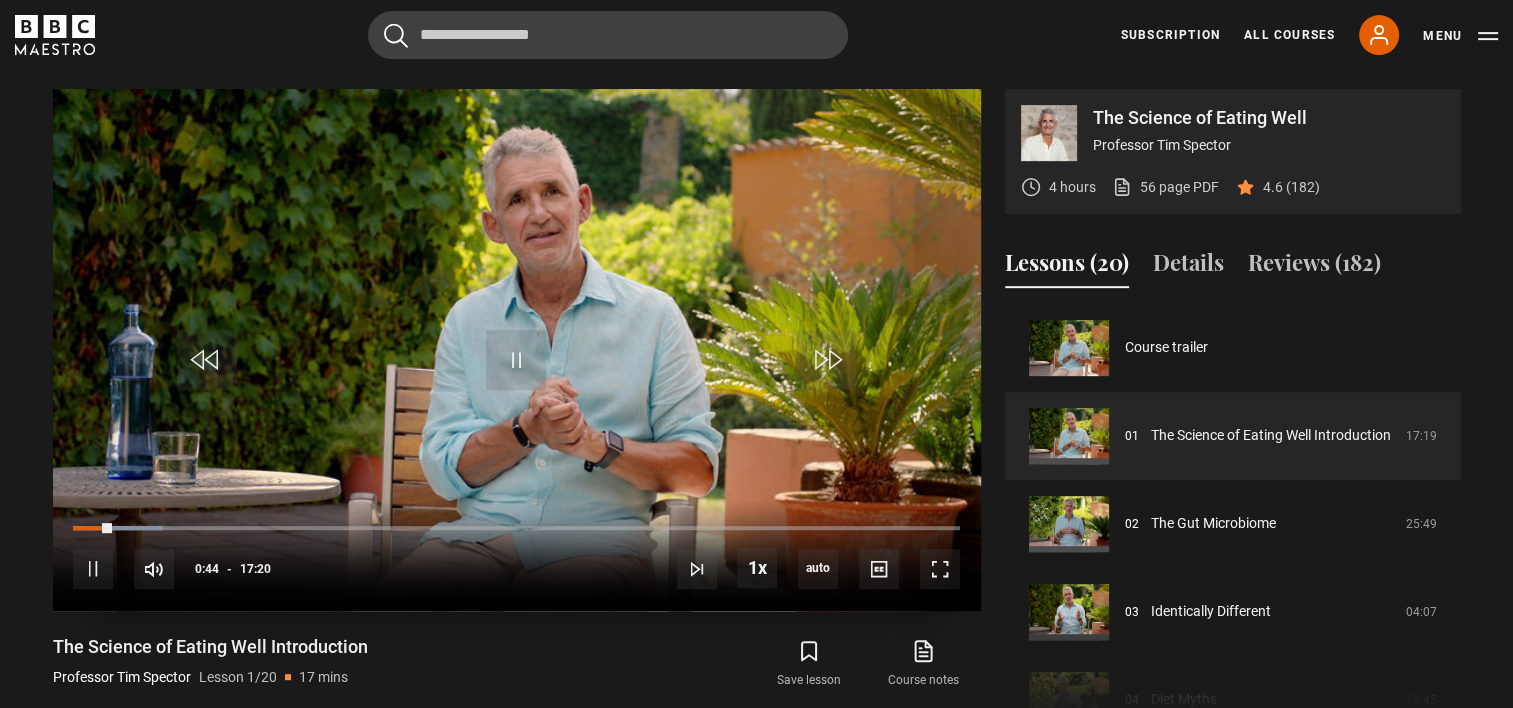 click on "10s Skip Back 10 seconds Pause 10s Skip Forward 10 seconds Loaded :  10.10% 09:09 00:44 Pause Mute Current Time  0:44 - Duration  17:20
Professor [LAST]
Lesson 1
The Science of Eating Well Introduction
1x Playback Rate 2x 1.5x 1x , selected 0.5x auto Quality 360p 720p 1080p 2160p Auto , selected Captions captions off , selected English  Captions" at bounding box center (517, 555) 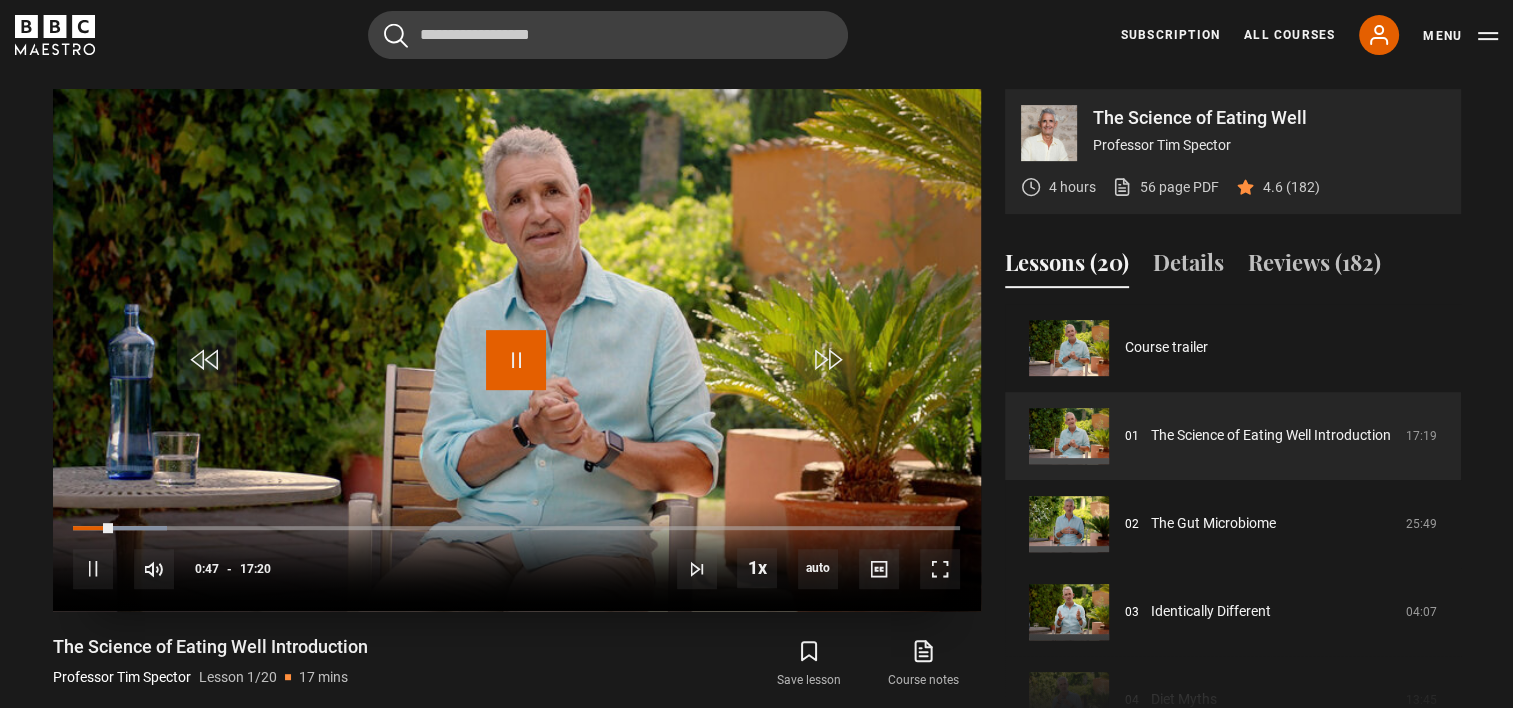 click at bounding box center [516, 360] 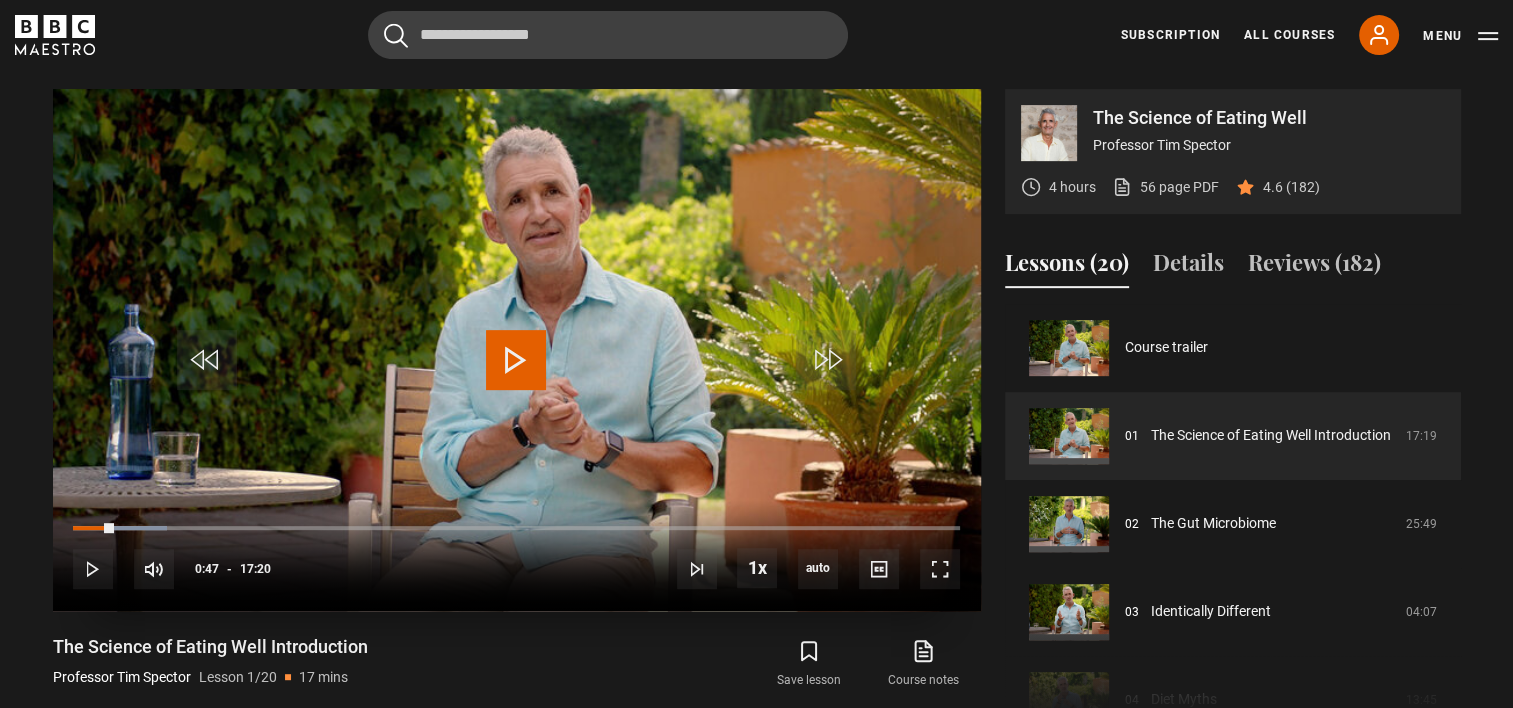 click at bounding box center (516, 360) 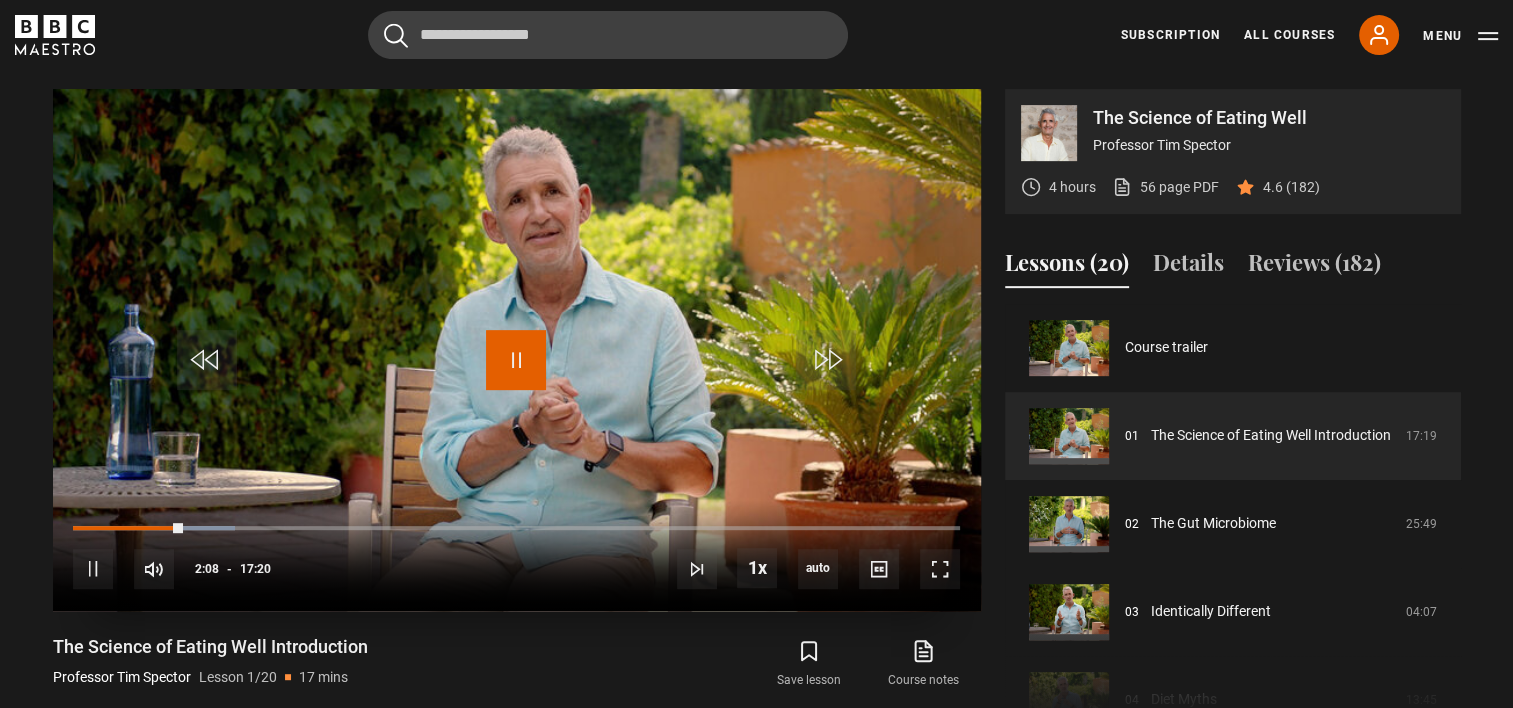click at bounding box center (516, 360) 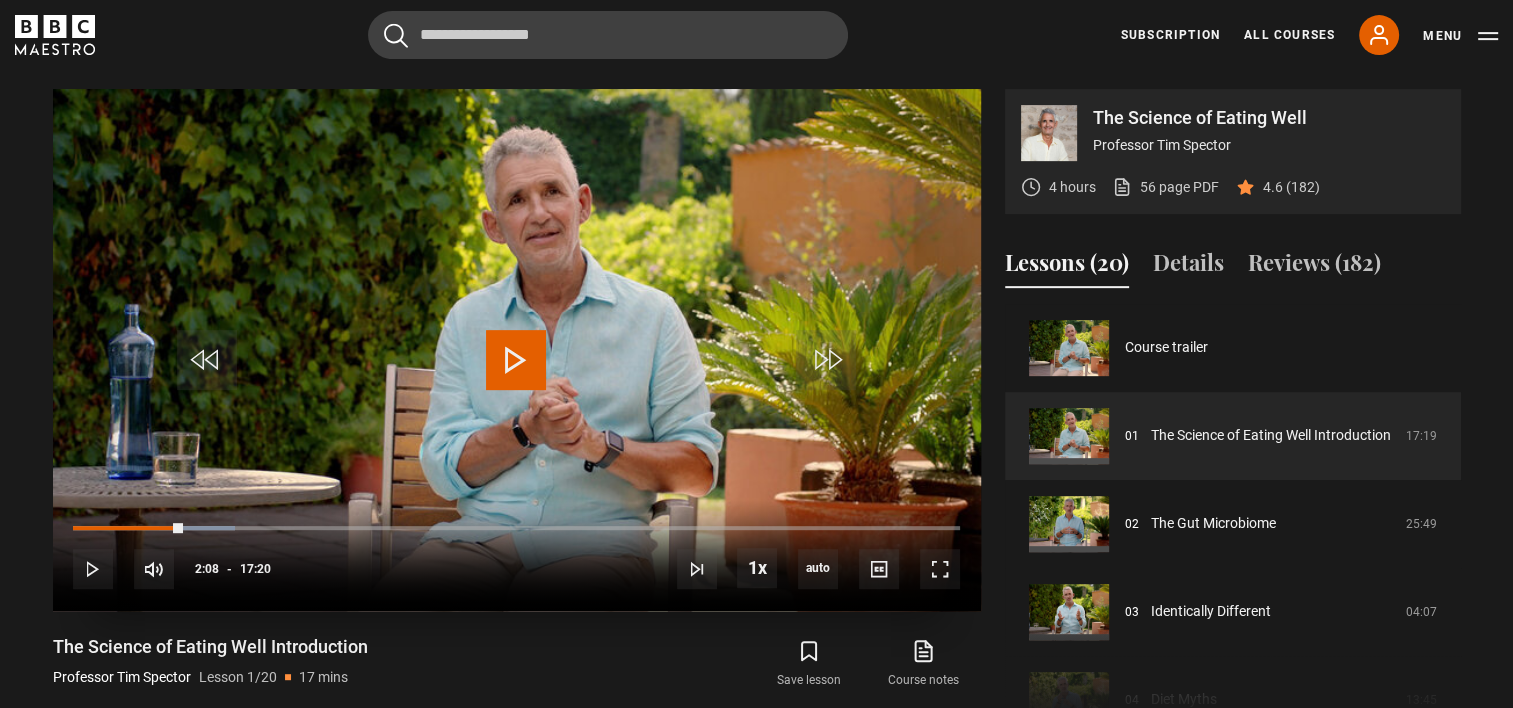 click at bounding box center (516, 360) 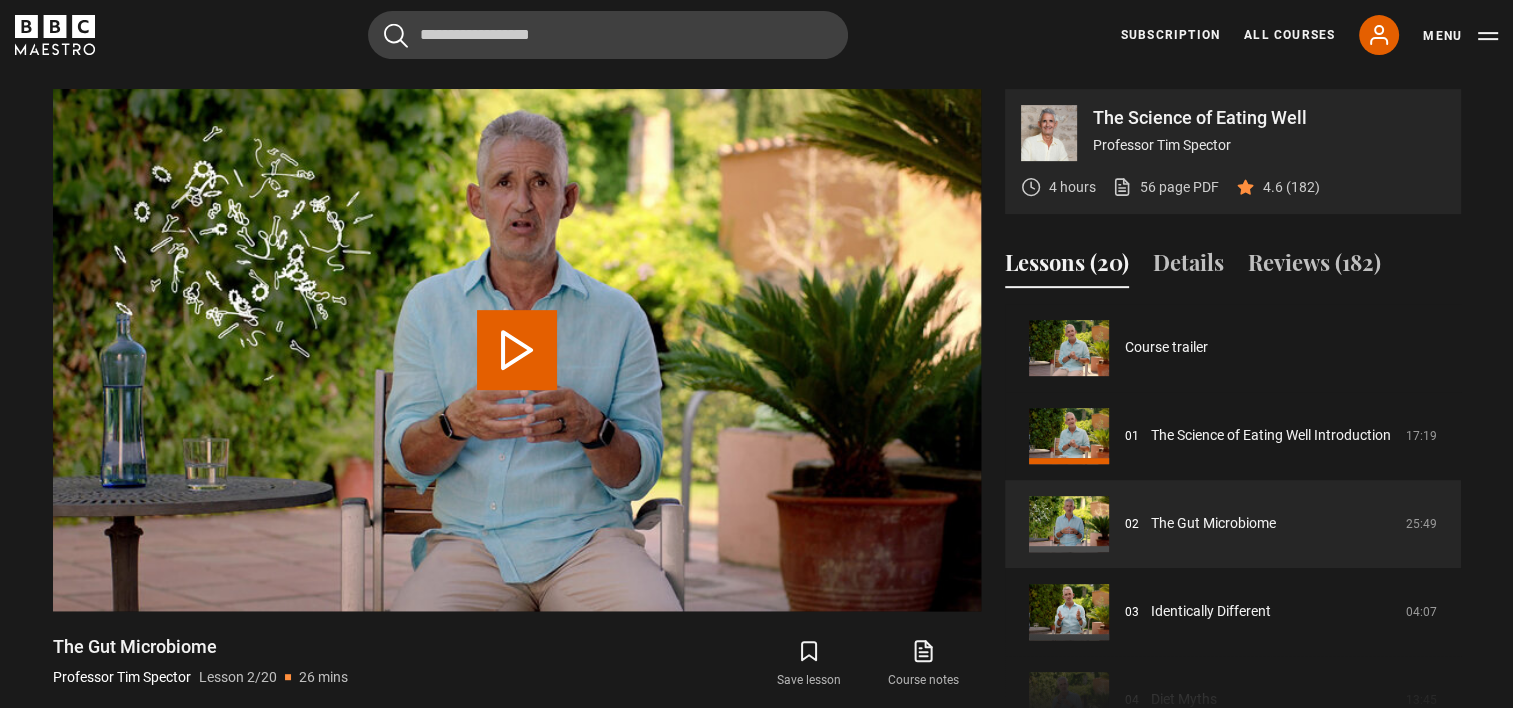scroll, scrollTop: 855, scrollLeft: 0, axis: vertical 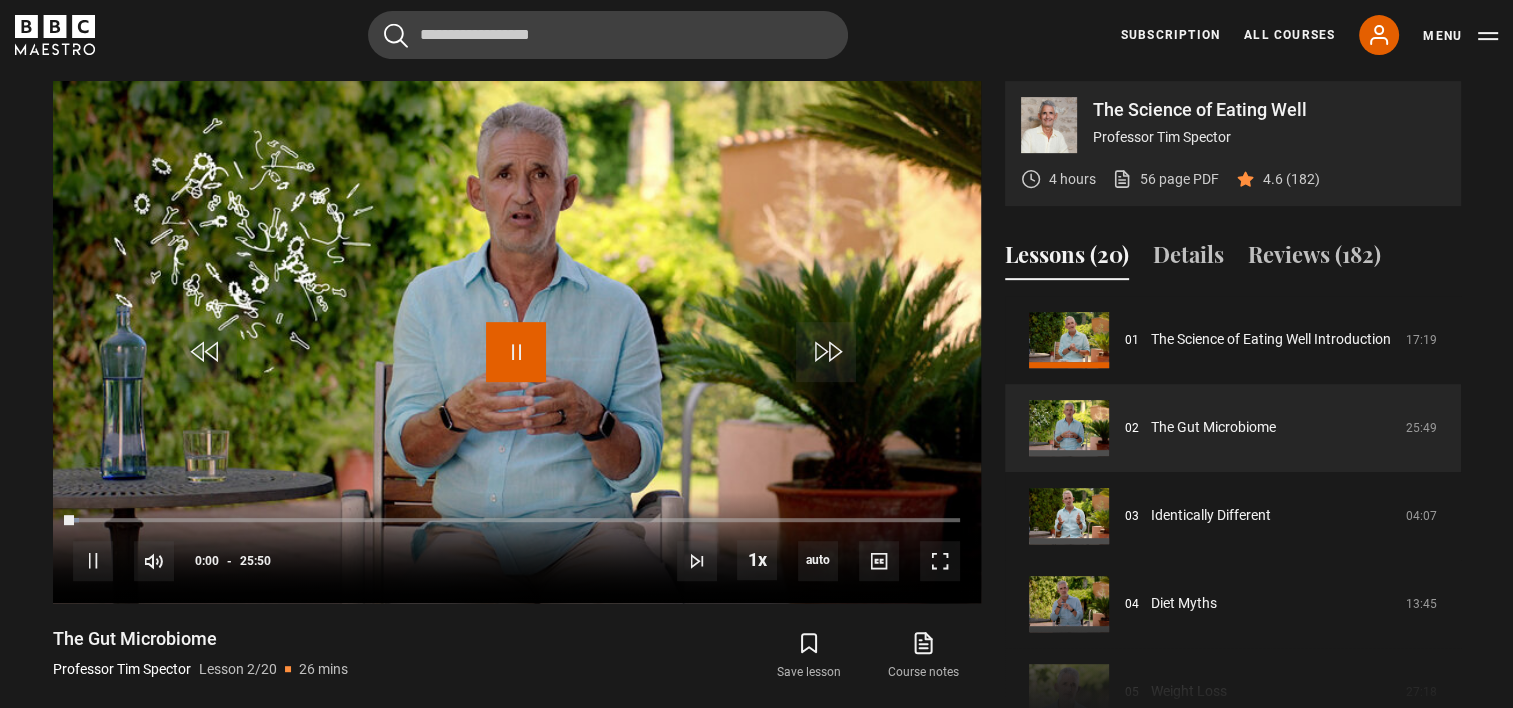 click at bounding box center (516, 352) 